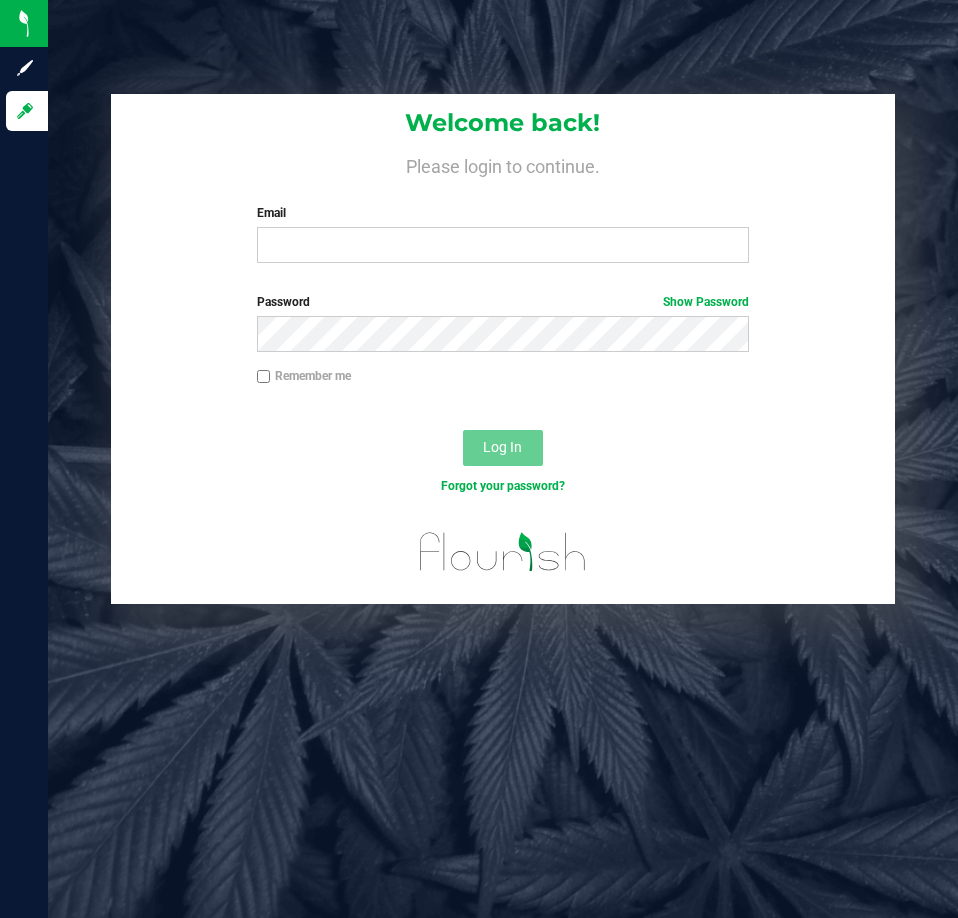 scroll, scrollTop: 0, scrollLeft: 0, axis: both 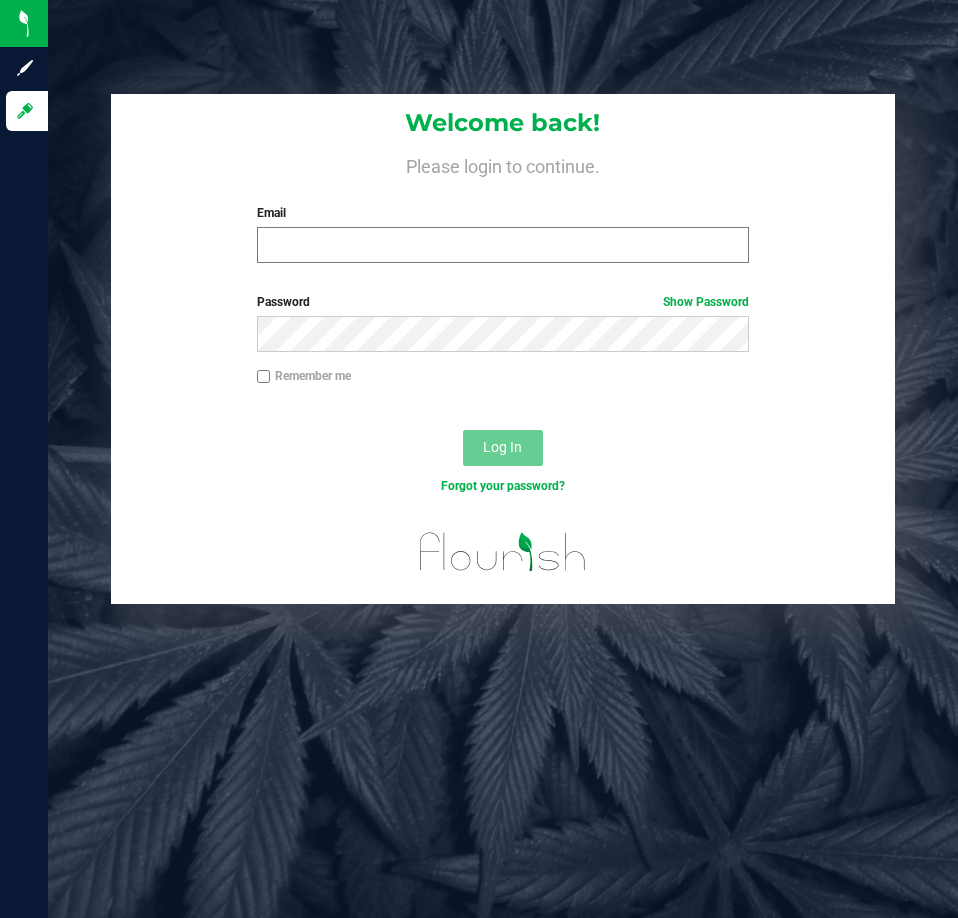 click on "Welcome back!
Please login to continue.
Email
Required
Please format your email correctly." at bounding box center (502, 186) 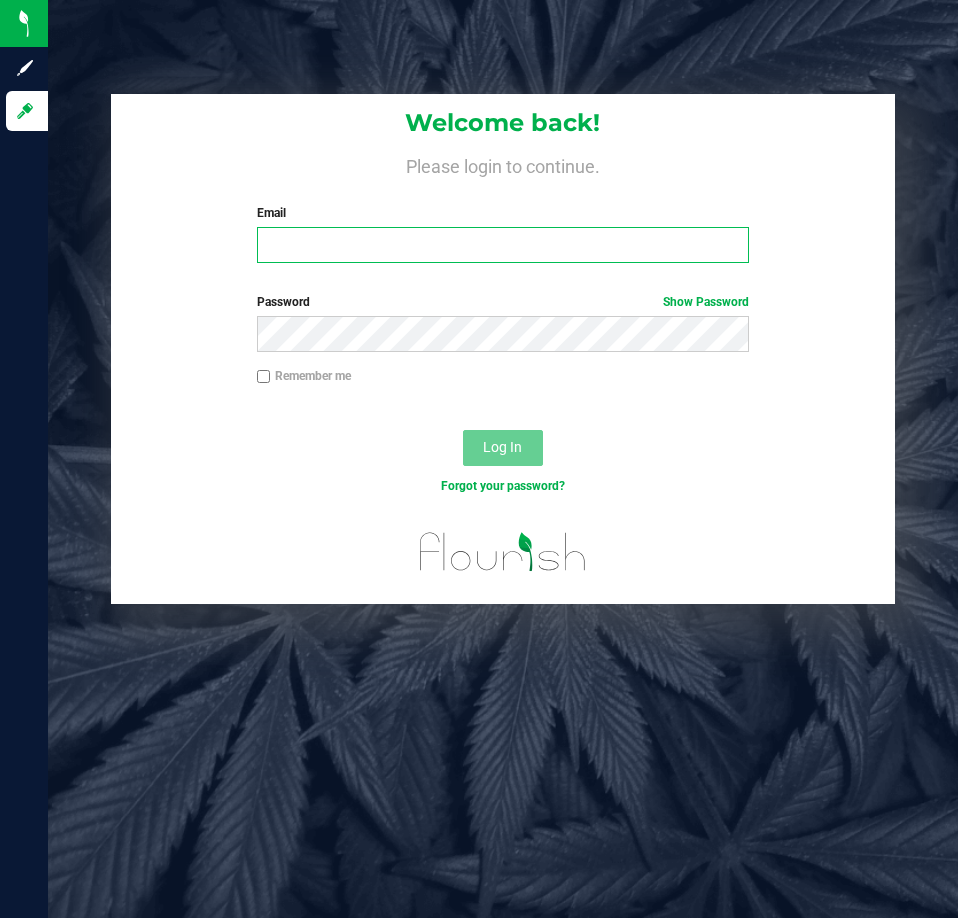 click on "Email" at bounding box center (503, 245) 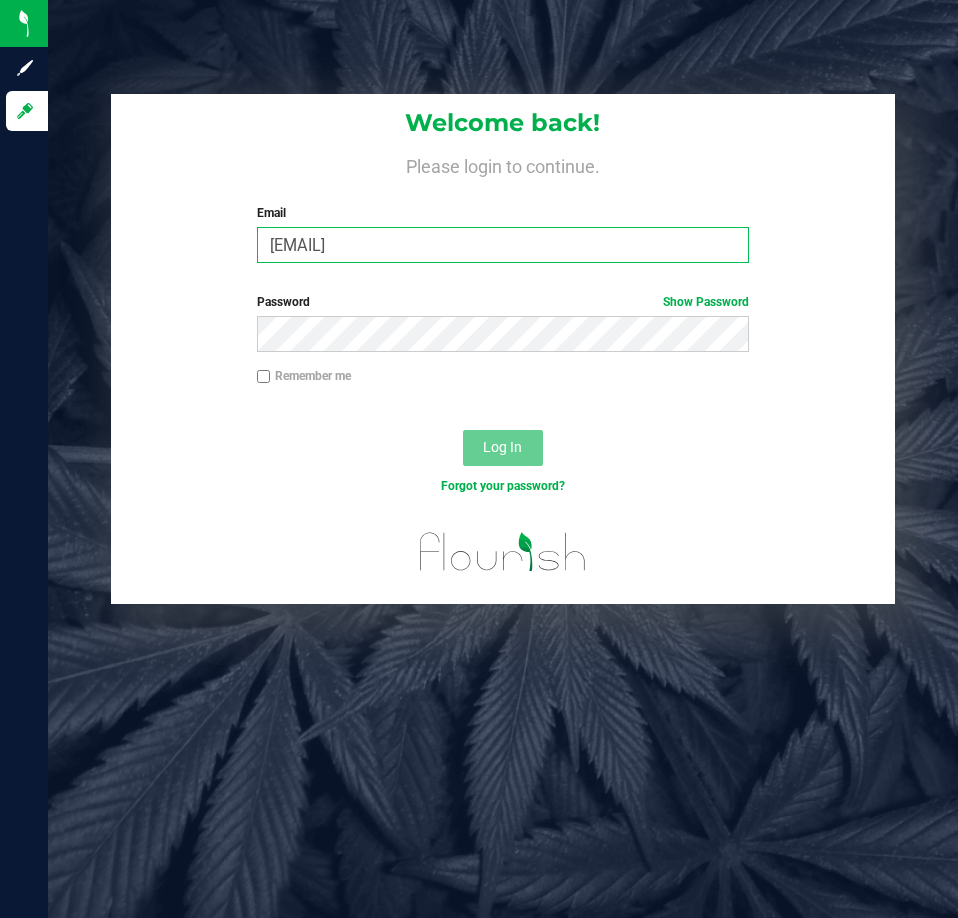 type on "[EMAIL]" 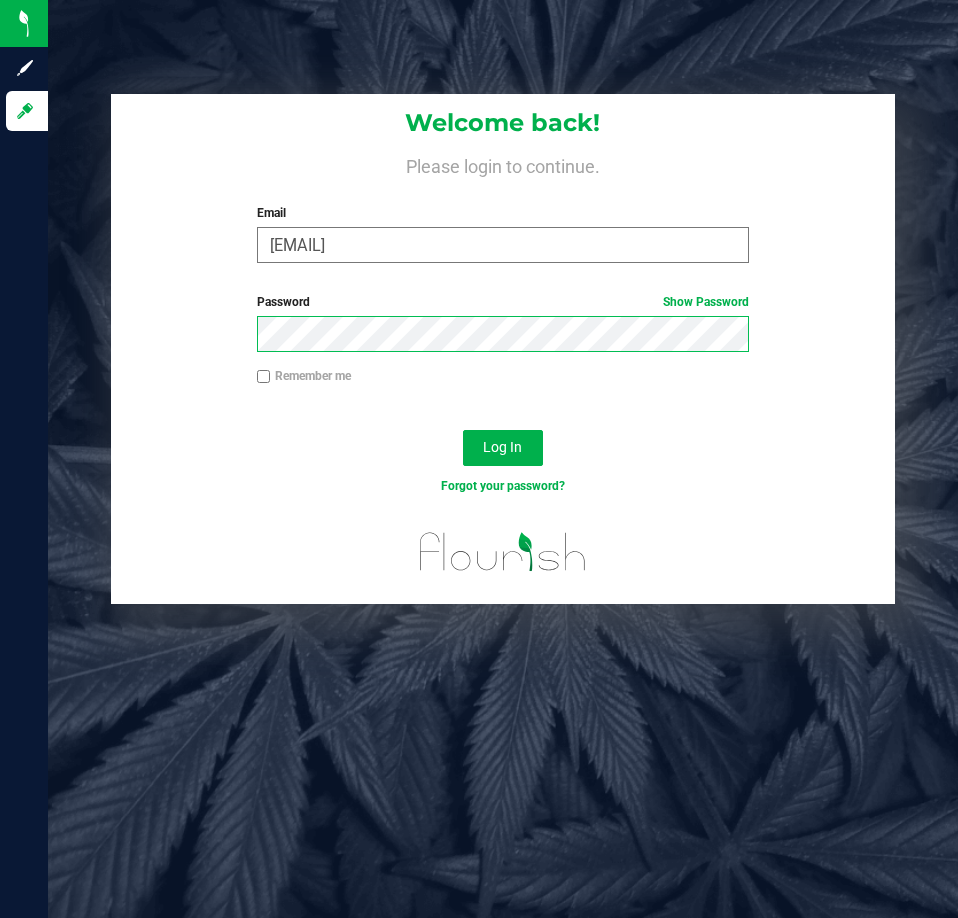 click on "Log In" at bounding box center (503, 448) 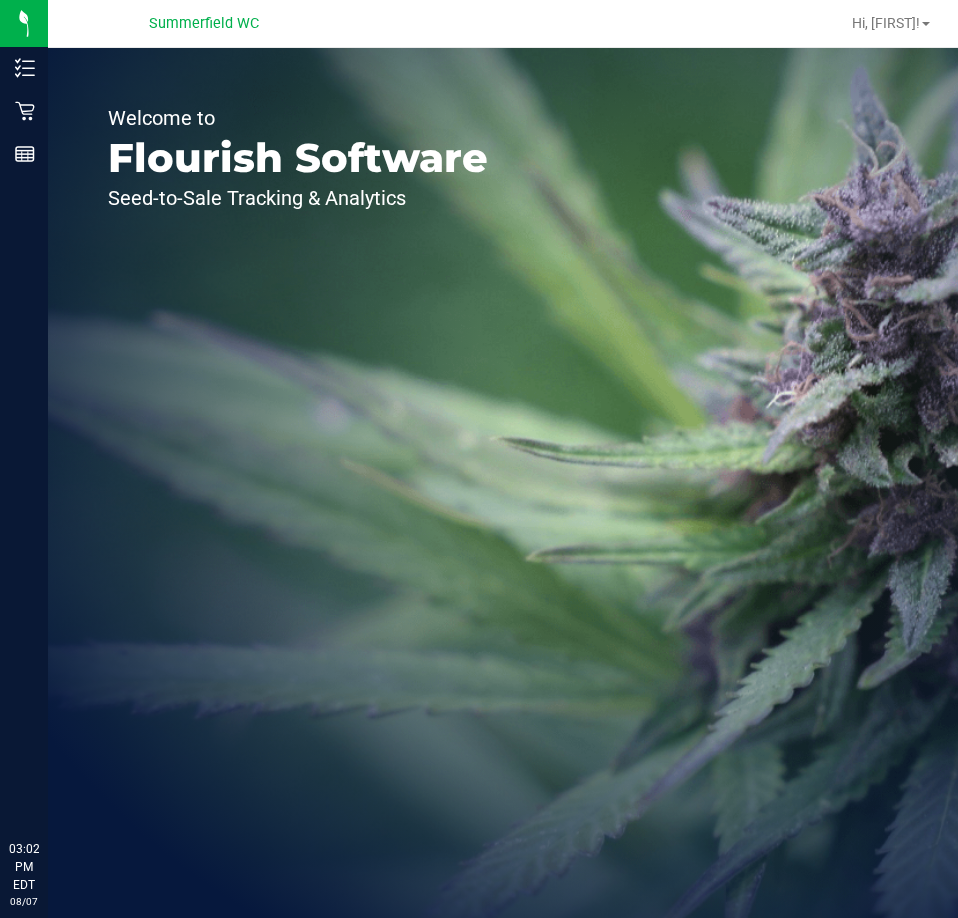 scroll, scrollTop: 0, scrollLeft: 0, axis: both 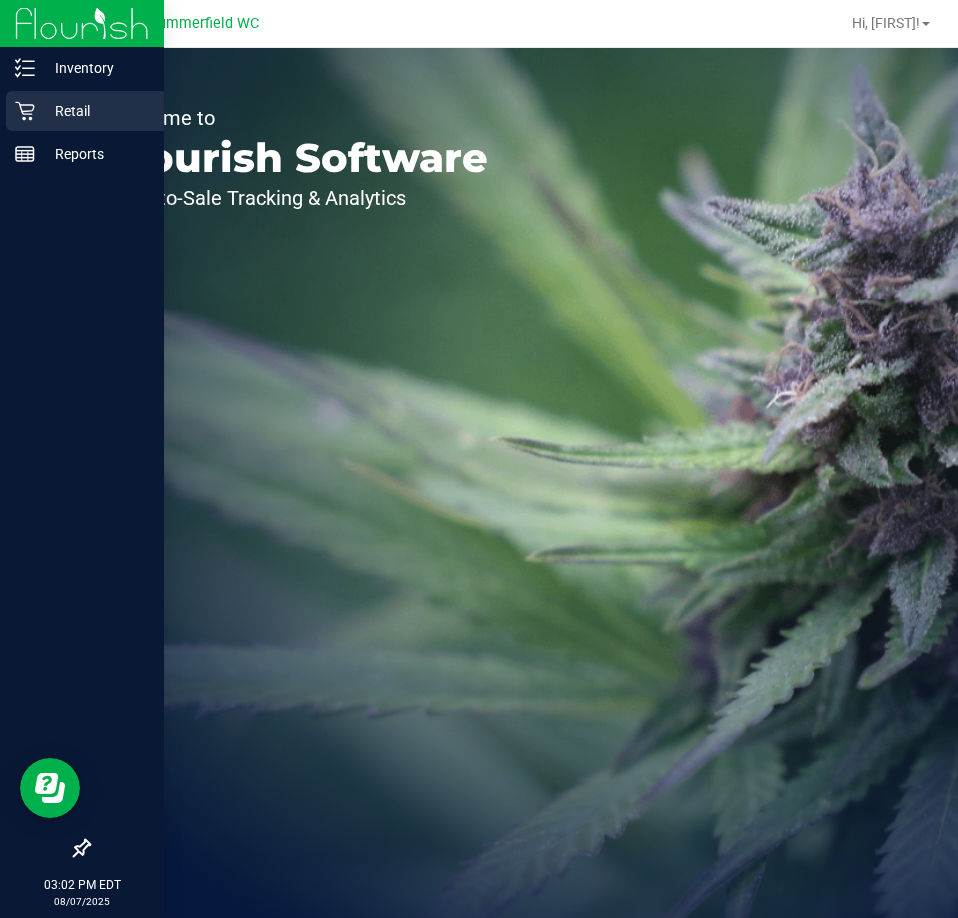 click on "Retail" at bounding box center (95, 111) 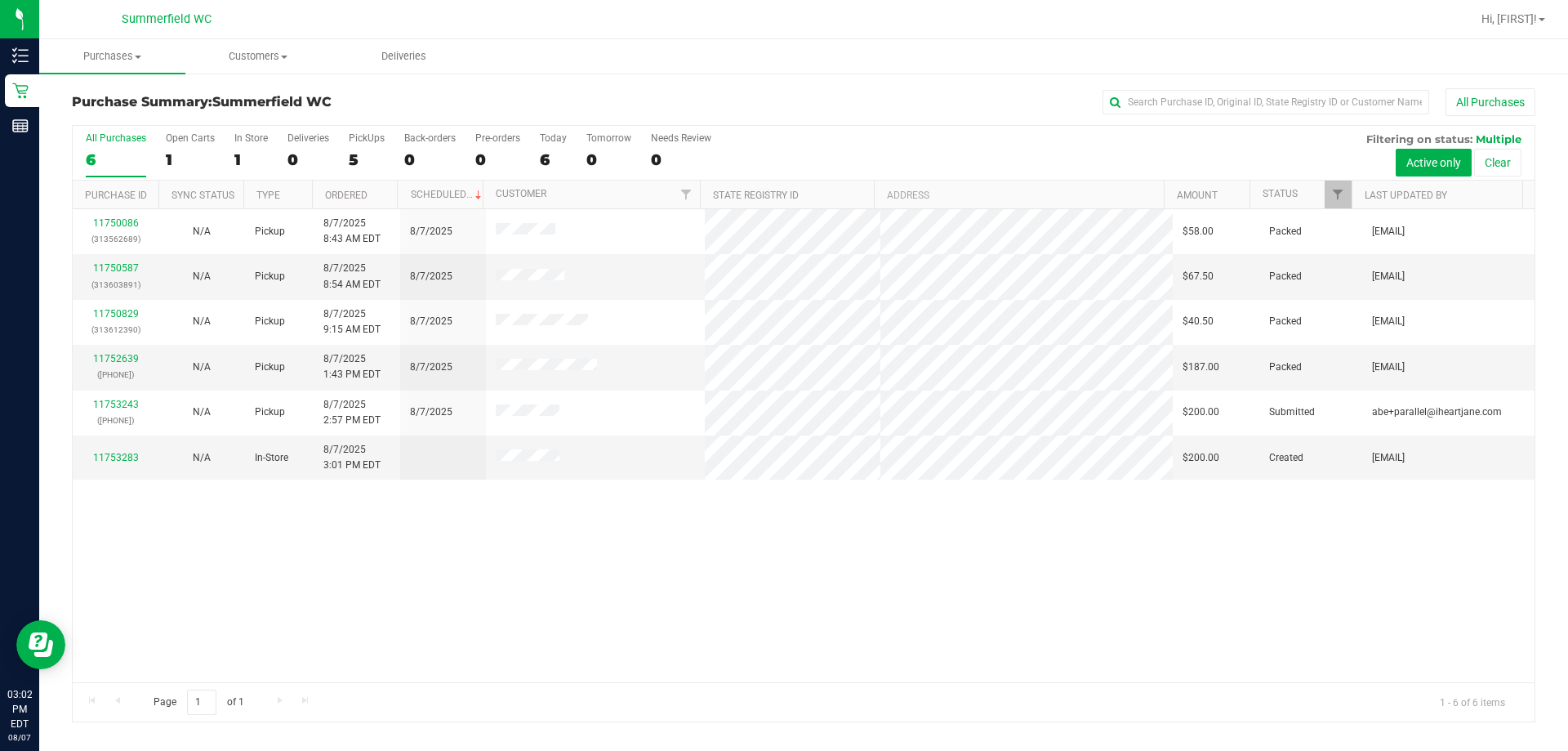 click on "[NUMBER]
([PHONE])
N/A
Pickup [DATE] [TIME] [TIMEZONE] [DATE]
[PRICE]
Packed [EMAIL]
[NUMBER]
([PHONE])
N/A
Pickup [DATE] [TIME] [TIMEZONE] [DATE]
[PRICE]
Packed [EMAIL]
[NUMBER]
([PHONE])
N/A
Pickup [DATE] [TIME] [TIMEZONE] [DATE]
[PRICE]
Packed [EMAIL]
[NUMBER]" at bounding box center [804, 445] 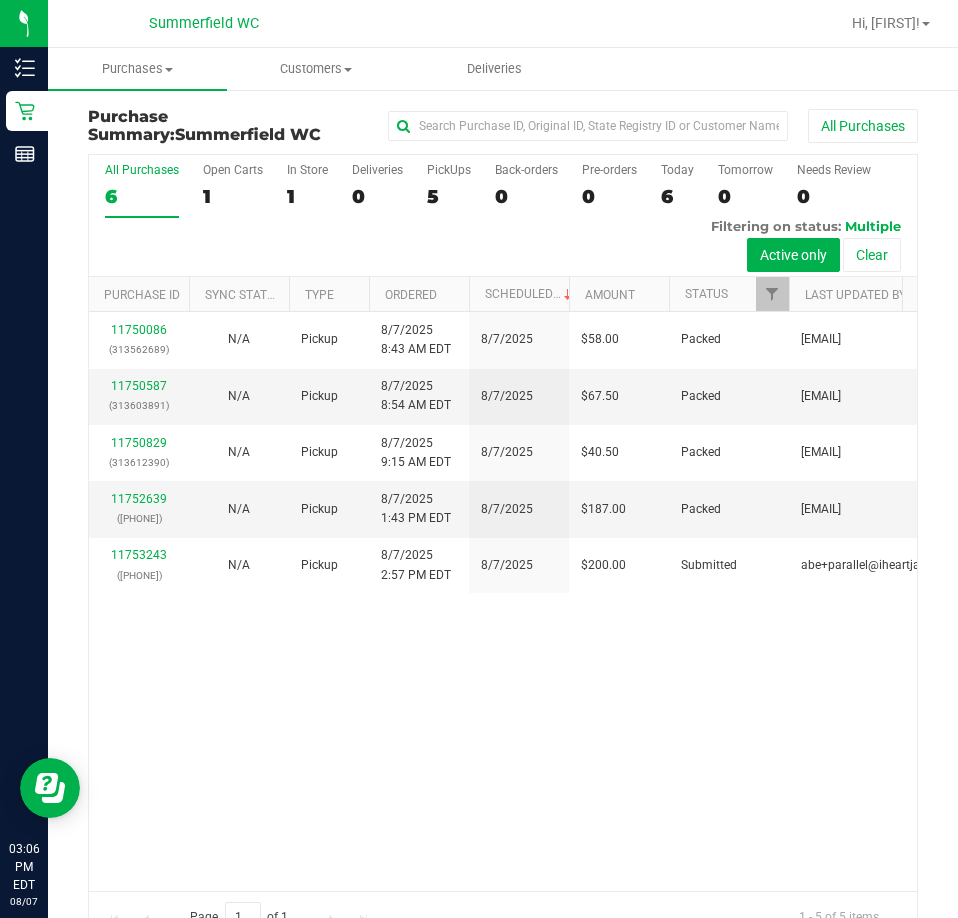 click on "[NUMBER]
([PHONE])
N/A
Pickup [DATE] [TIME] [TIMEZONE] [DATE]
[PRICE]
Packed [EMAIL]
[NUMBER]
([PHONE])
N/A
Pickup [DATE] [TIME] [TIMEZONE] [DATE]
[PRICE]
Packed [EMAIL]
[NUMBER]
([PHONE])
N/A
Pickup [DATE] [TIME] [TIMEZONE] [DATE]
[PRICE]
Packed [EMAIL]
[NUMBER]" at bounding box center (503, 601) 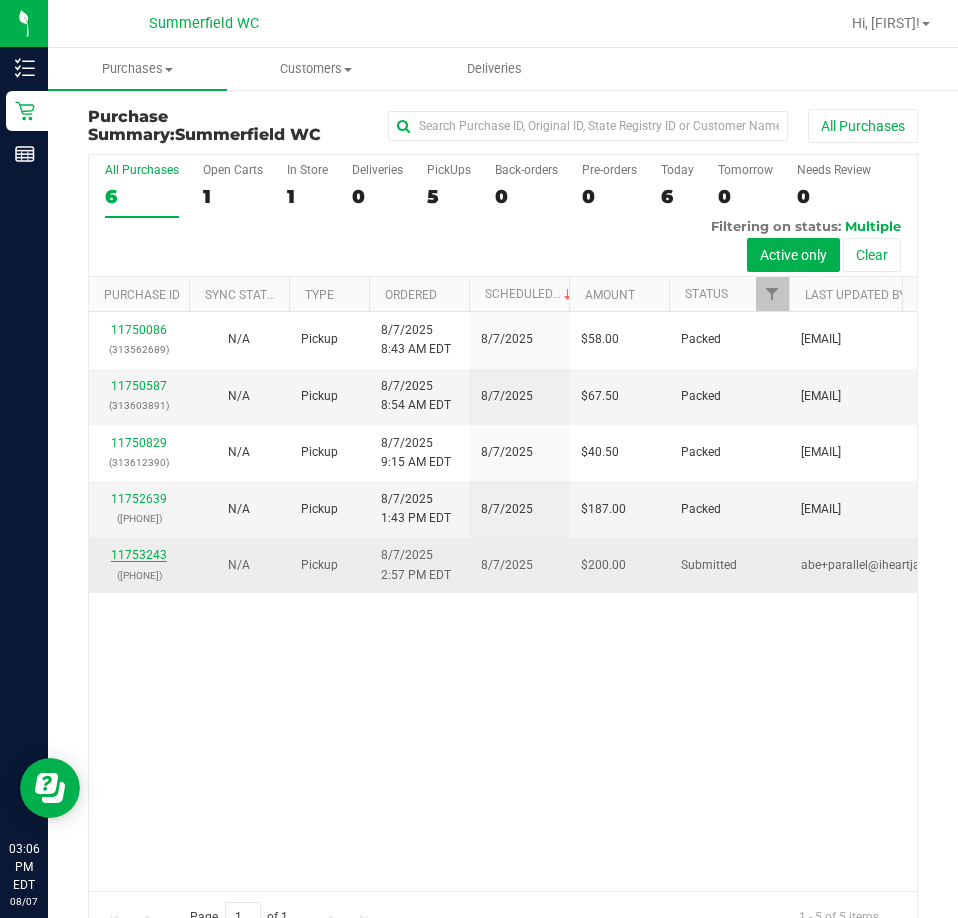 click on "11753243" at bounding box center (139, 555) 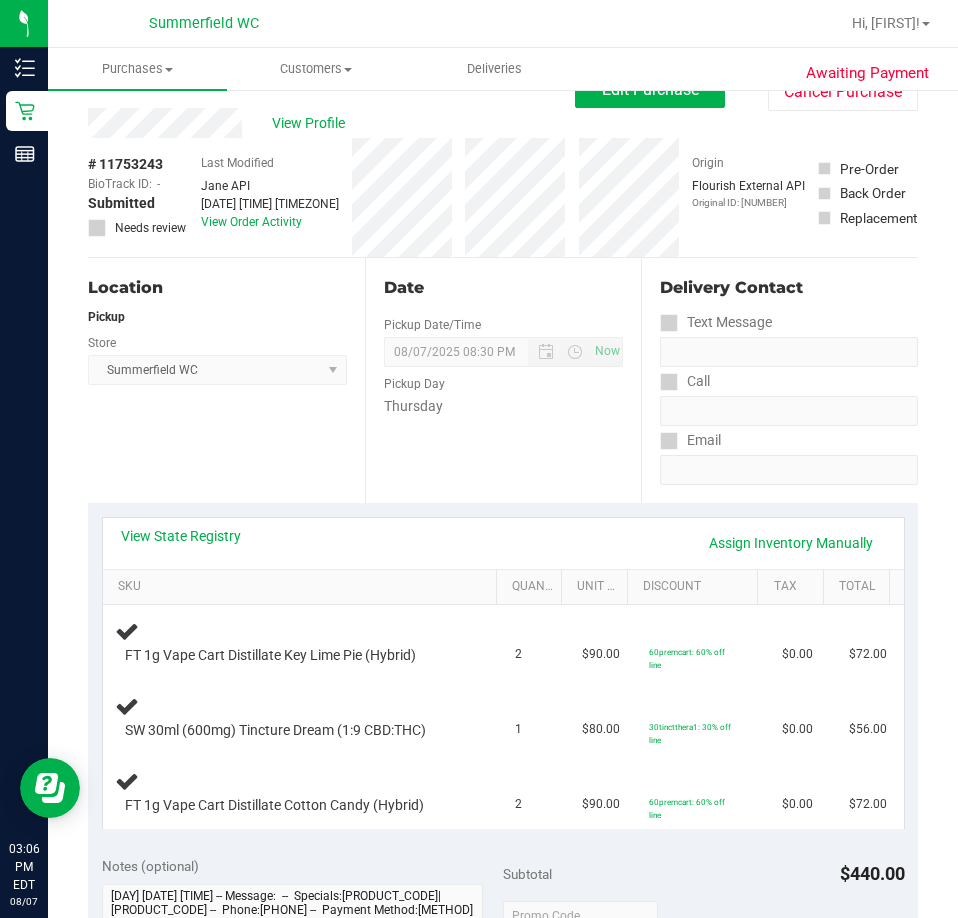 scroll, scrollTop: 0, scrollLeft: 0, axis: both 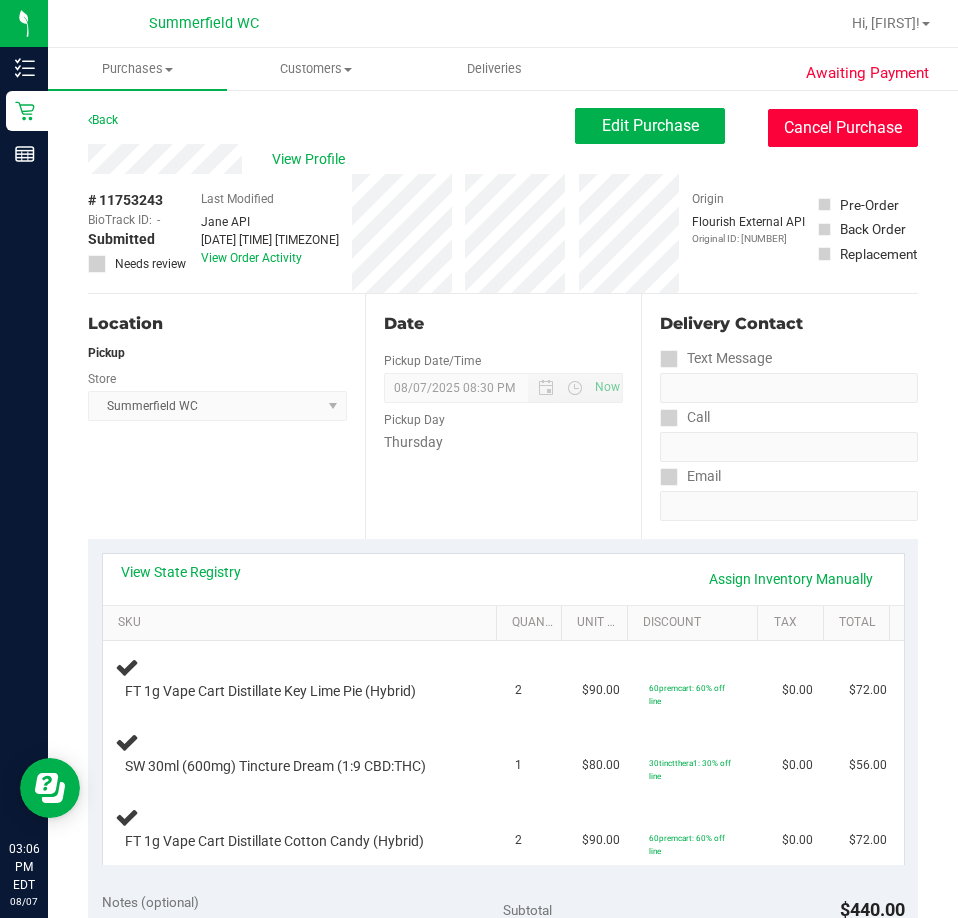 click on "Cancel Purchase" at bounding box center [843, 128] 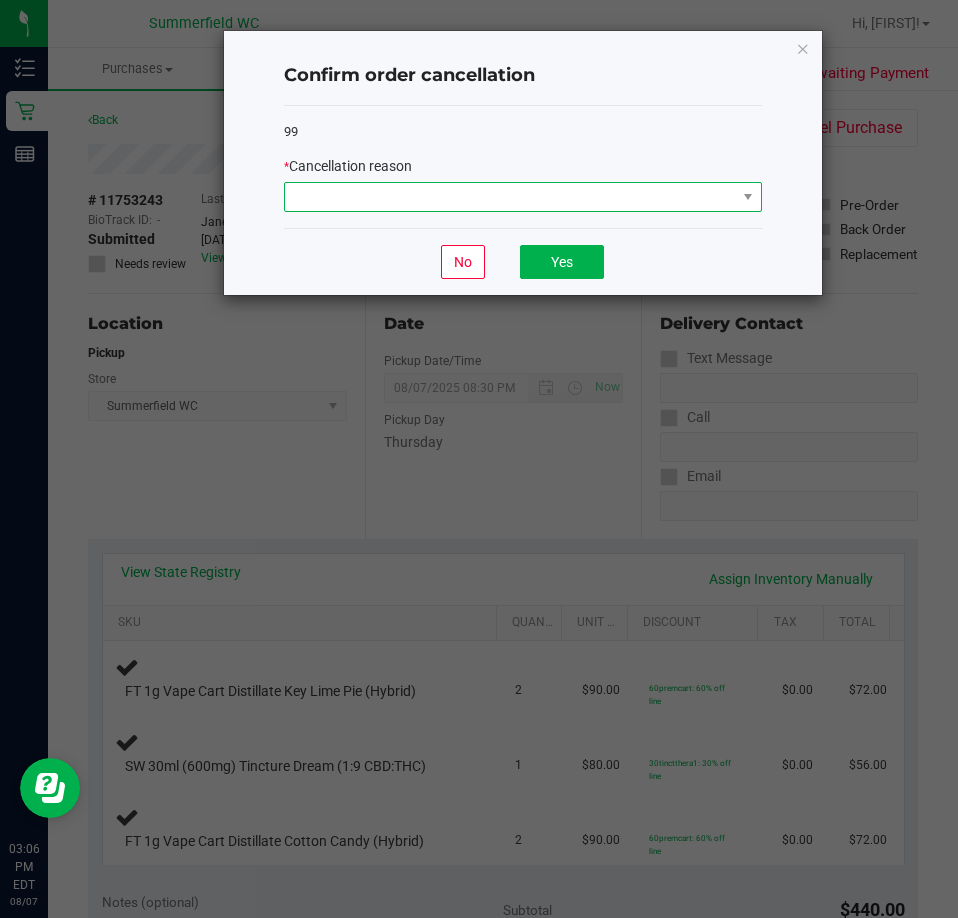 click at bounding box center [510, 197] 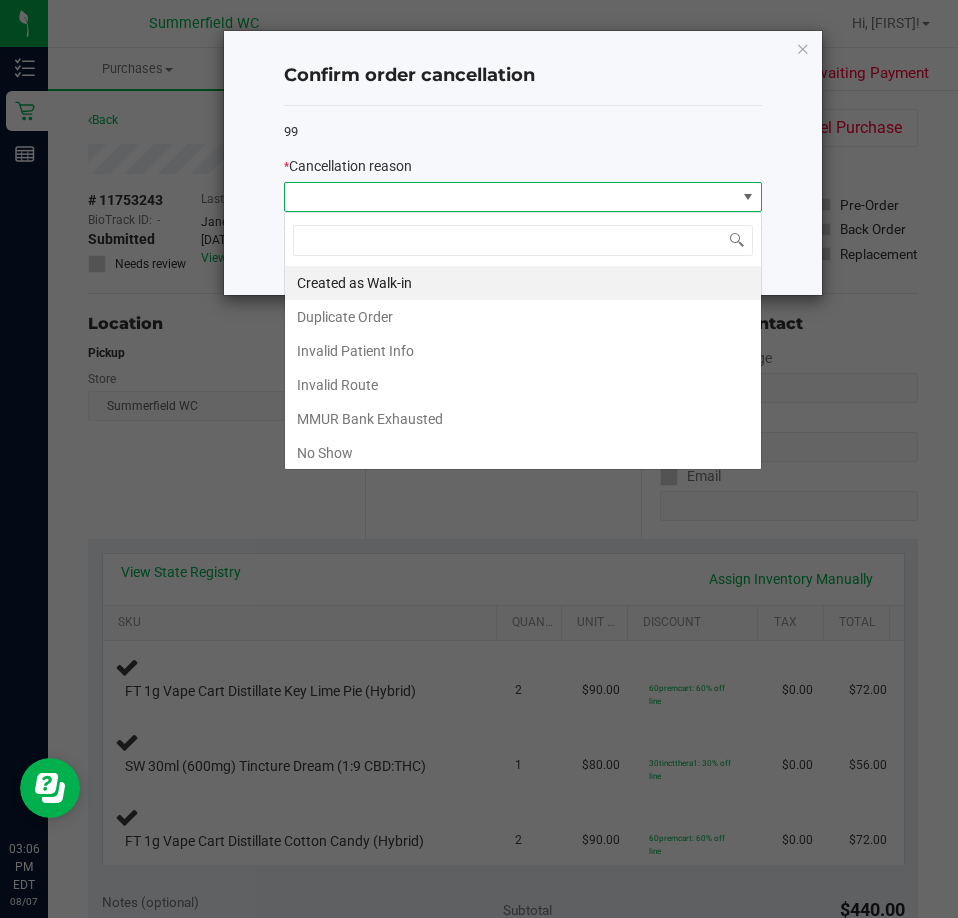 scroll, scrollTop: 99970, scrollLeft: 99522, axis: both 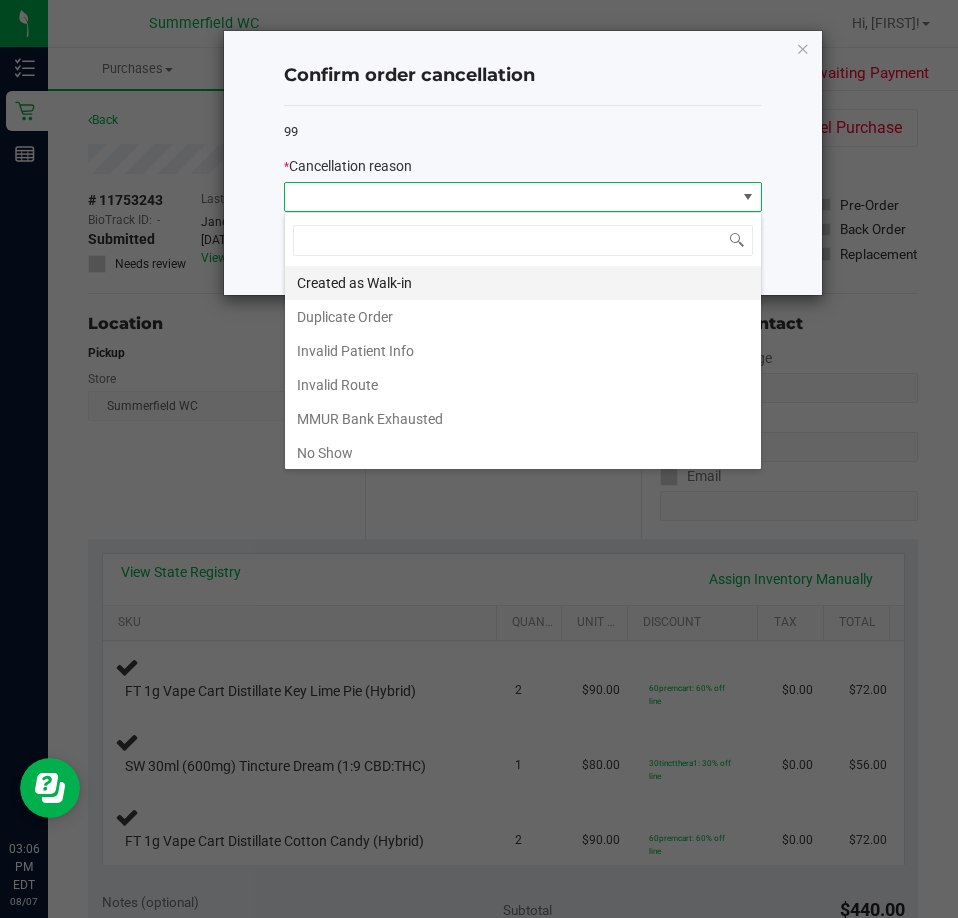 click on "Created as Walk-in" at bounding box center (523, 283) 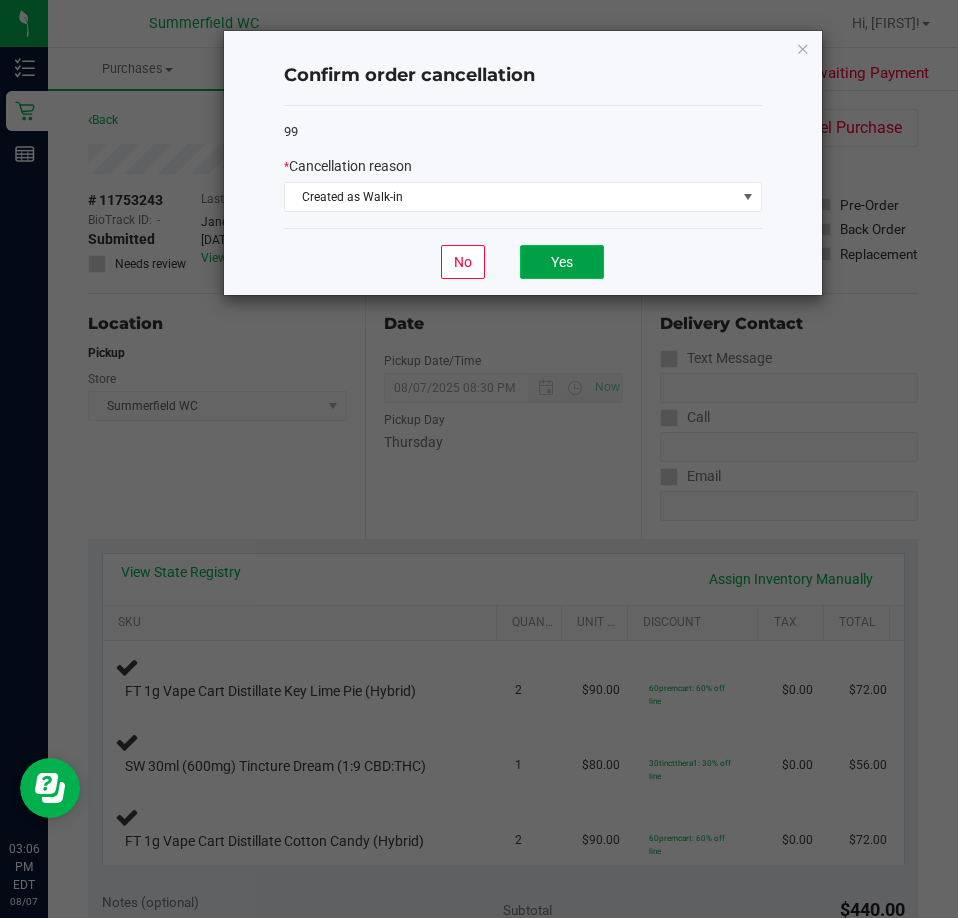 click on "Yes" 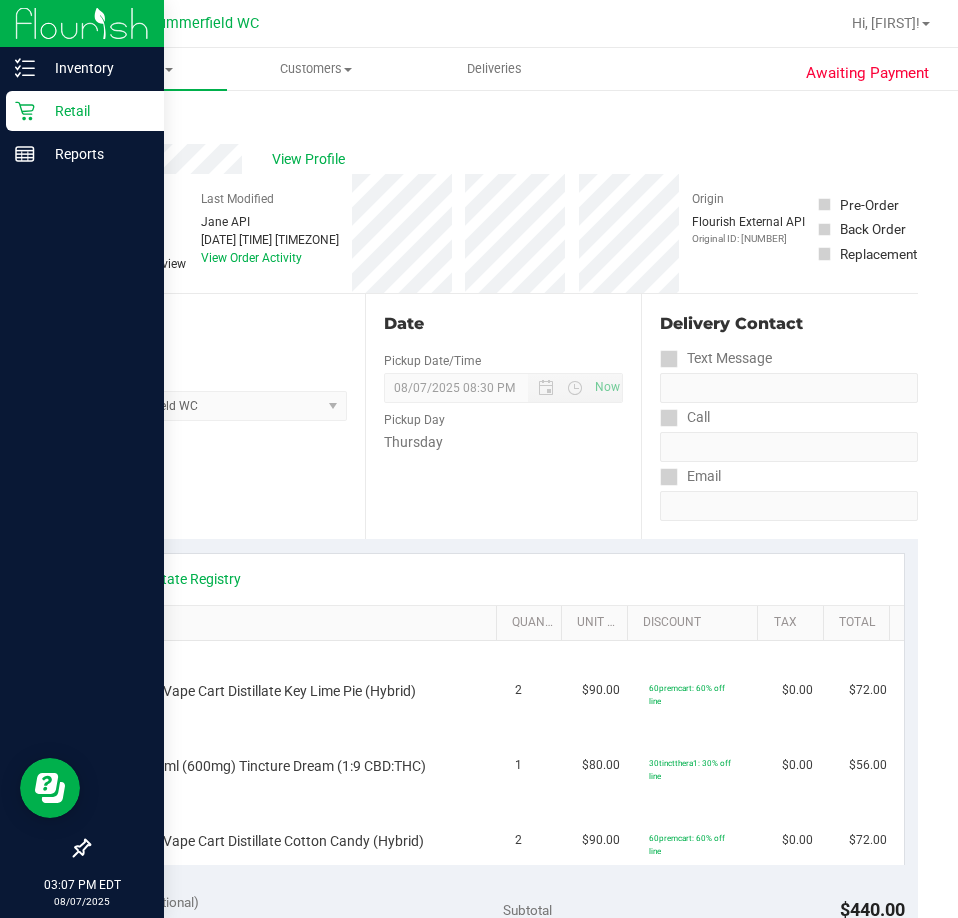 click 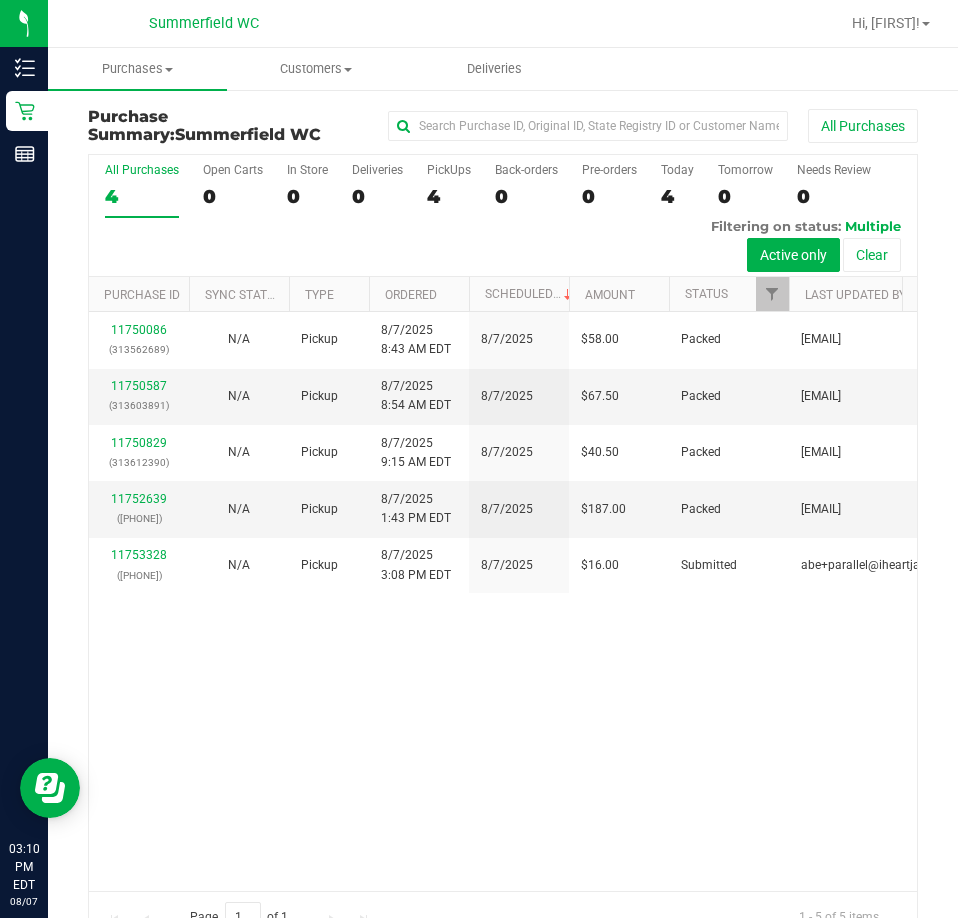 click on "[NUMBER]
([PHONE])
N/A
Pickup [DATE] [TIME] [TIMEZONE] [DATE]
[PRICE]
Packed [EMAIL]
[NUMBER]
([PHONE])
N/A
Pickup [DATE] [TIME] [TIMEZONE] [DATE]
[PRICE]
Packed [EMAIL]
[NUMBER]
([PHONE])
N/A
Pickup [DATE] [TIME] [TIMEZONE] [DATE]
[PRICE]
Packed [EMAIL]
[NUMBER]" at bounding box center [503, 601] 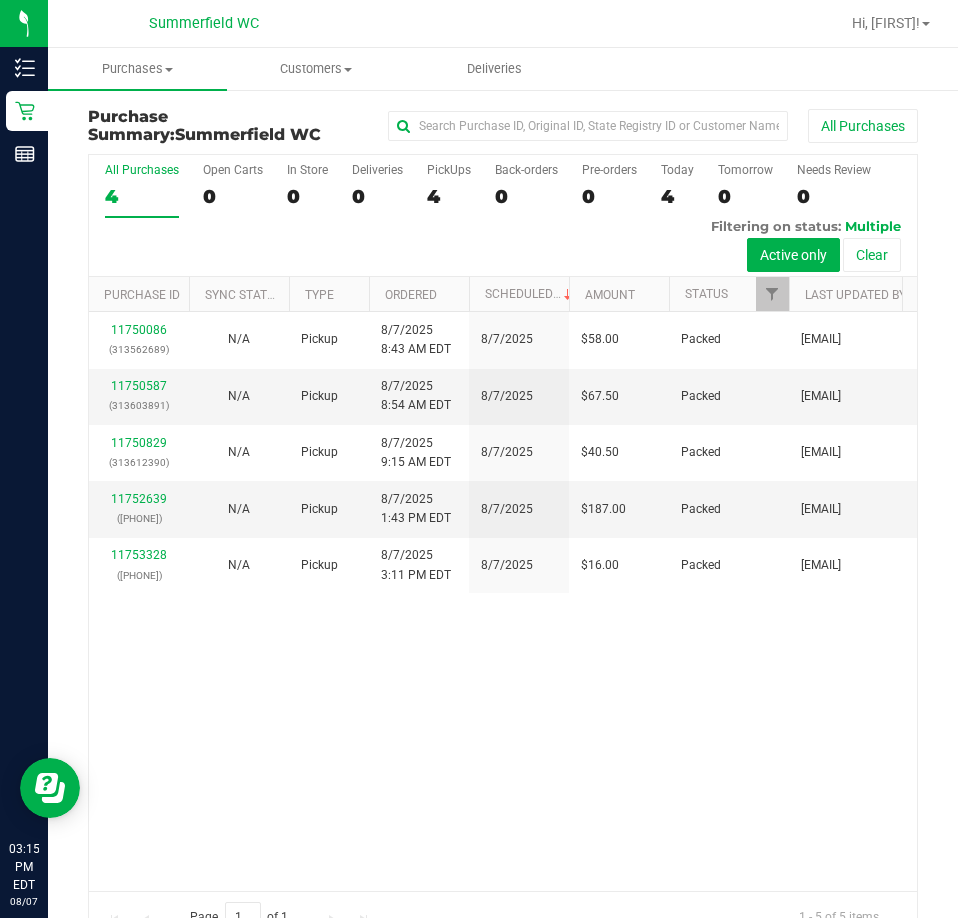 click on "[NUMBER]
([PHONE])
N/A
Pickup [DATE] [TIME] [TIMEZONE] [DATE]
[PRICE]
Packed [EMAIL]
[NUMBER]
([PHONE])
N/A
Pickup [DATE] [TIME] [TIMEZONE] [DATE]
[PRICE]
Packed [EMAIL]
[NUMBER]
([PHONE])
N/A
Pickup [DATE] [TIME] [TIMEZONE] [DATE]
[PRICE]
Packed [EMAIL]
[NUMBER]" at bounding box center [503, 601] 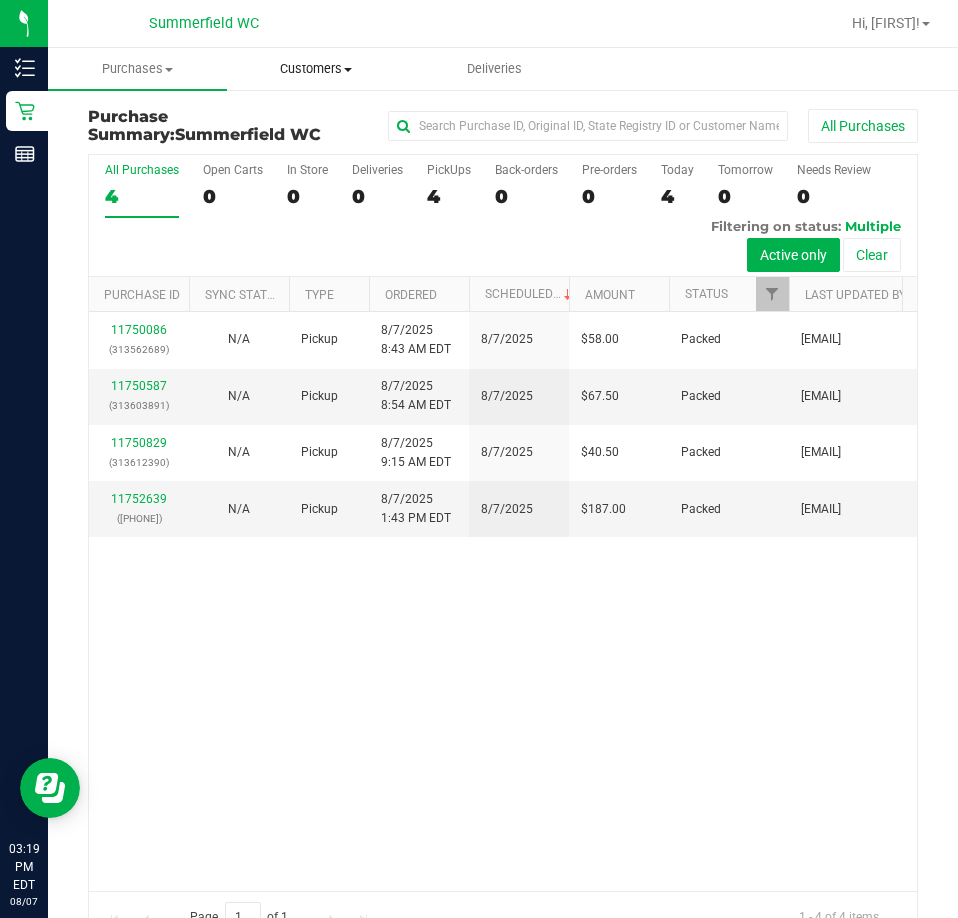 click on "Customers
All customers
Add a new customer
All physicians" at bounding box center [316, 69] 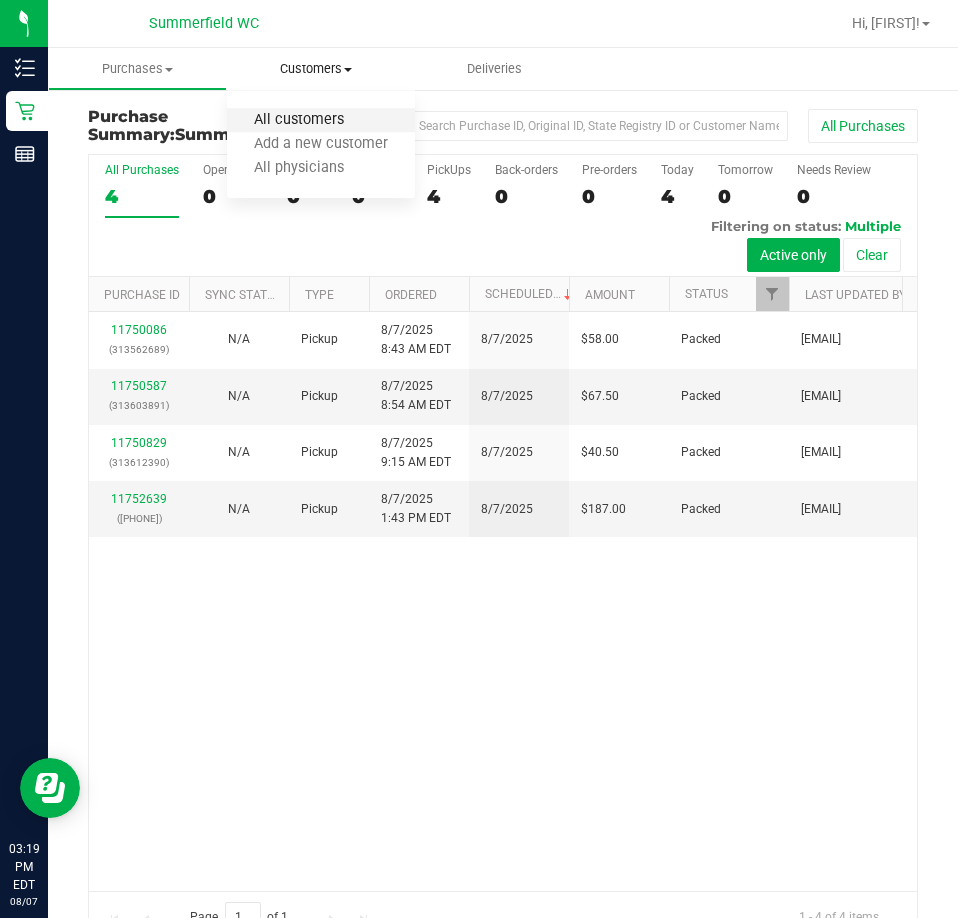 click on "All customers" at bounding box center [299, 120] 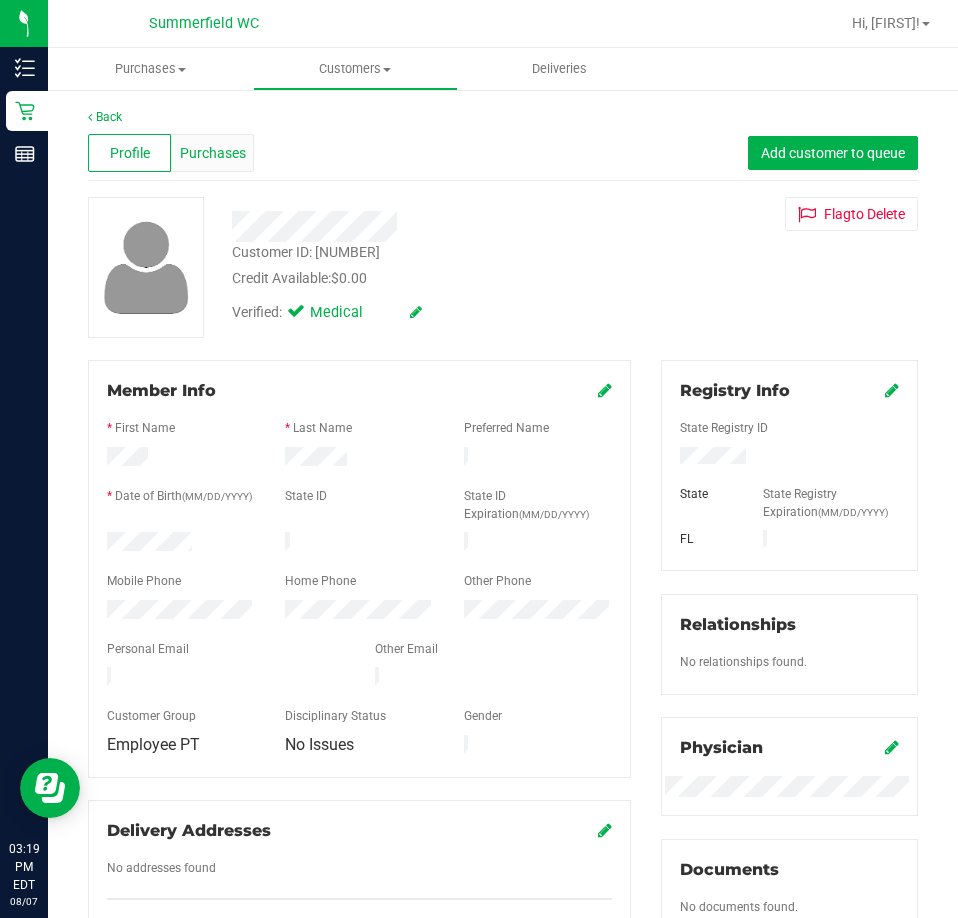 click on "Purchases" at bounding box center [213, 153] 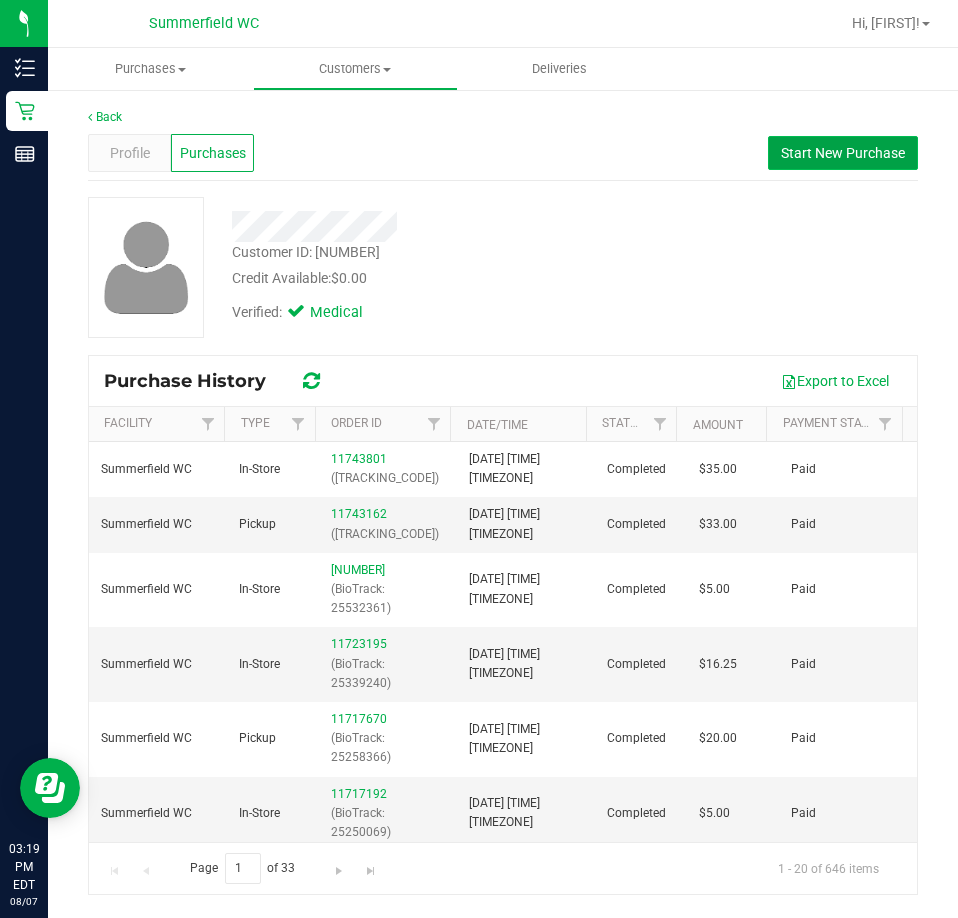 click on "Start New Purchase" at bounding box center (843, 153) 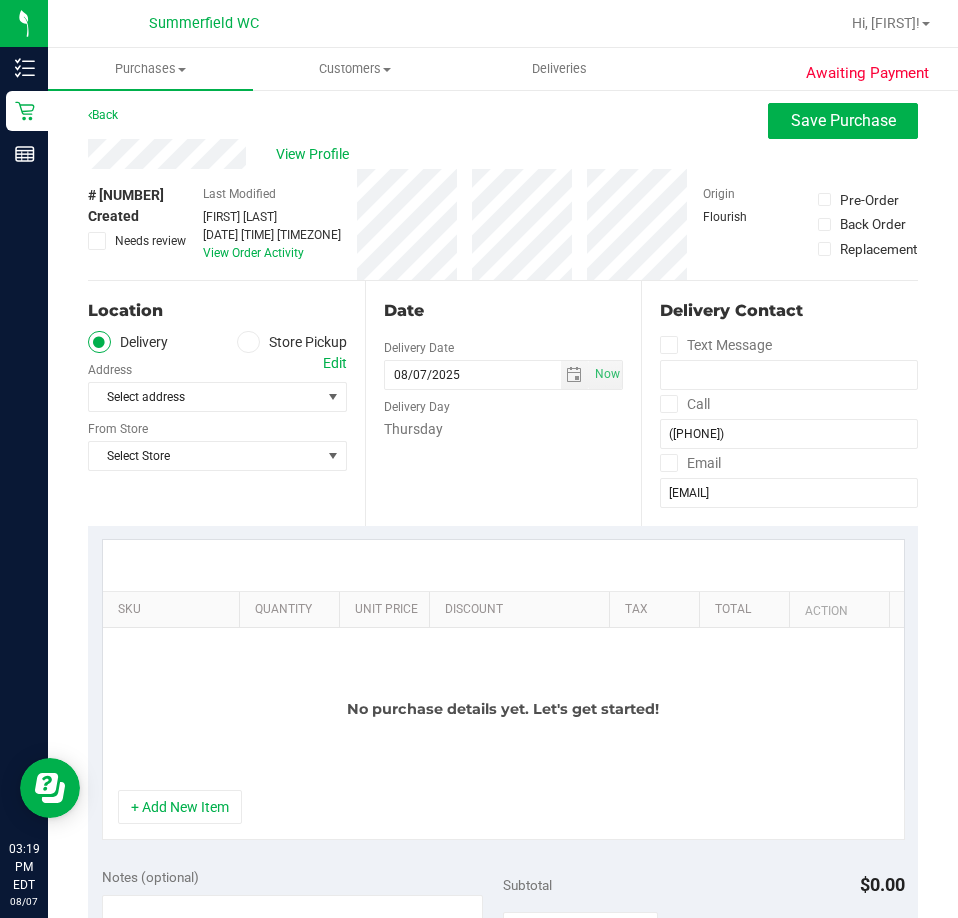 scroll, scrollTop: 0, scrollLeft: 0, axis: both 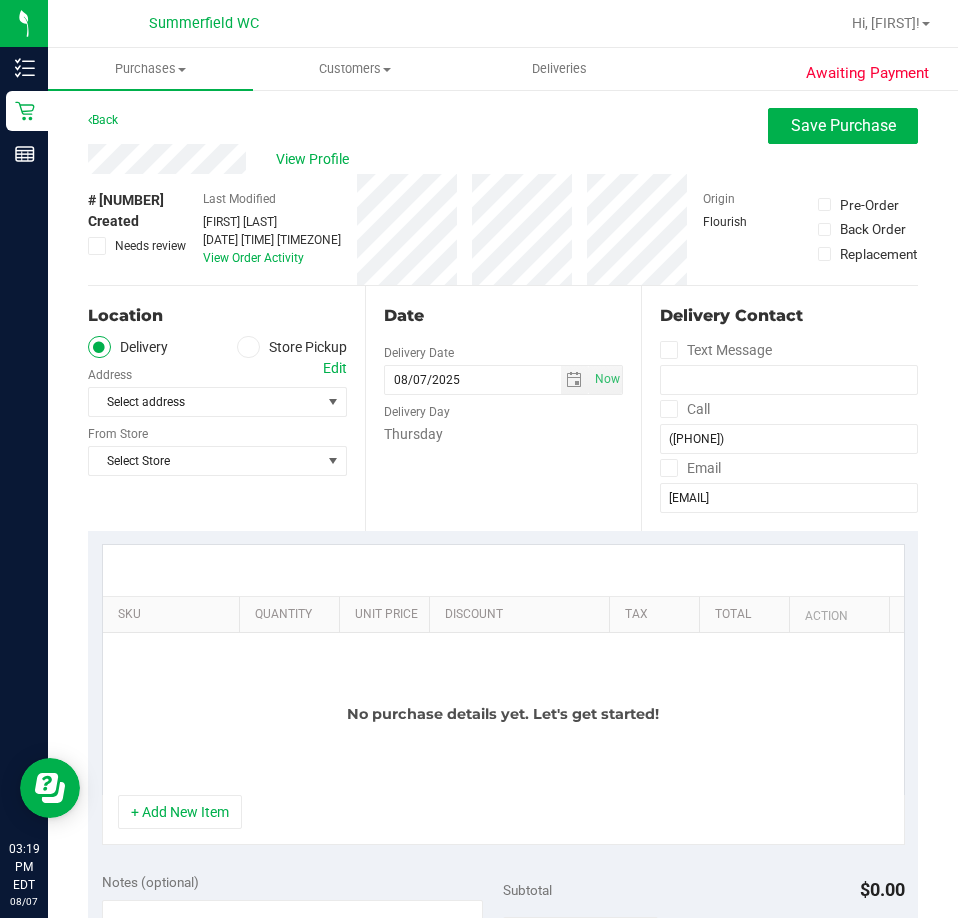 click at bounding box center (248, 347) 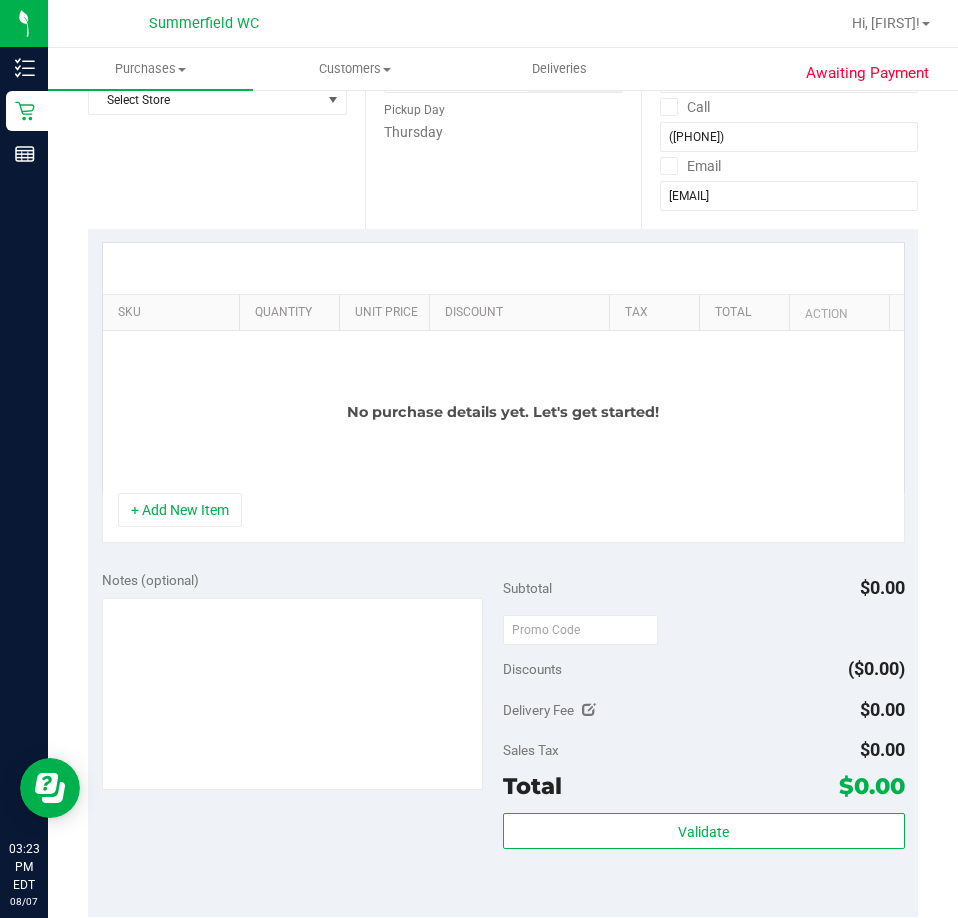 scroll, scrollTop: 300, scrollLeft: 0, axis: vertical 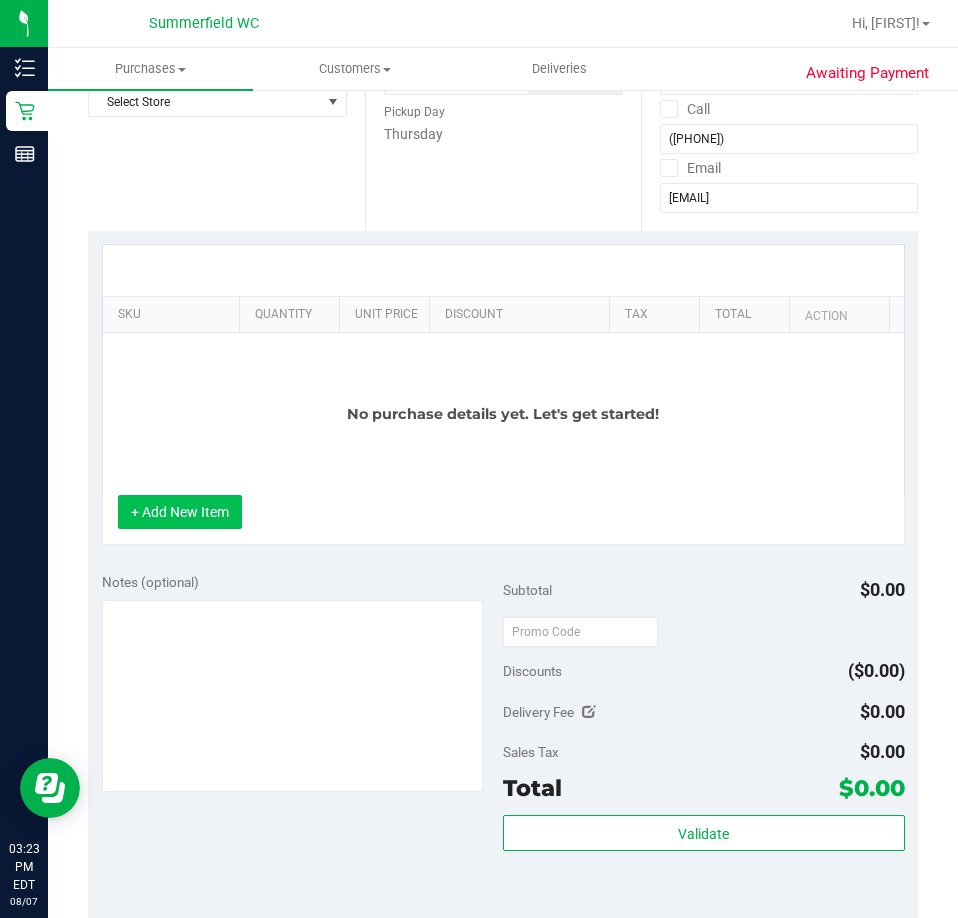 click on "+ Add New Item" at bounding box center [180, 512] 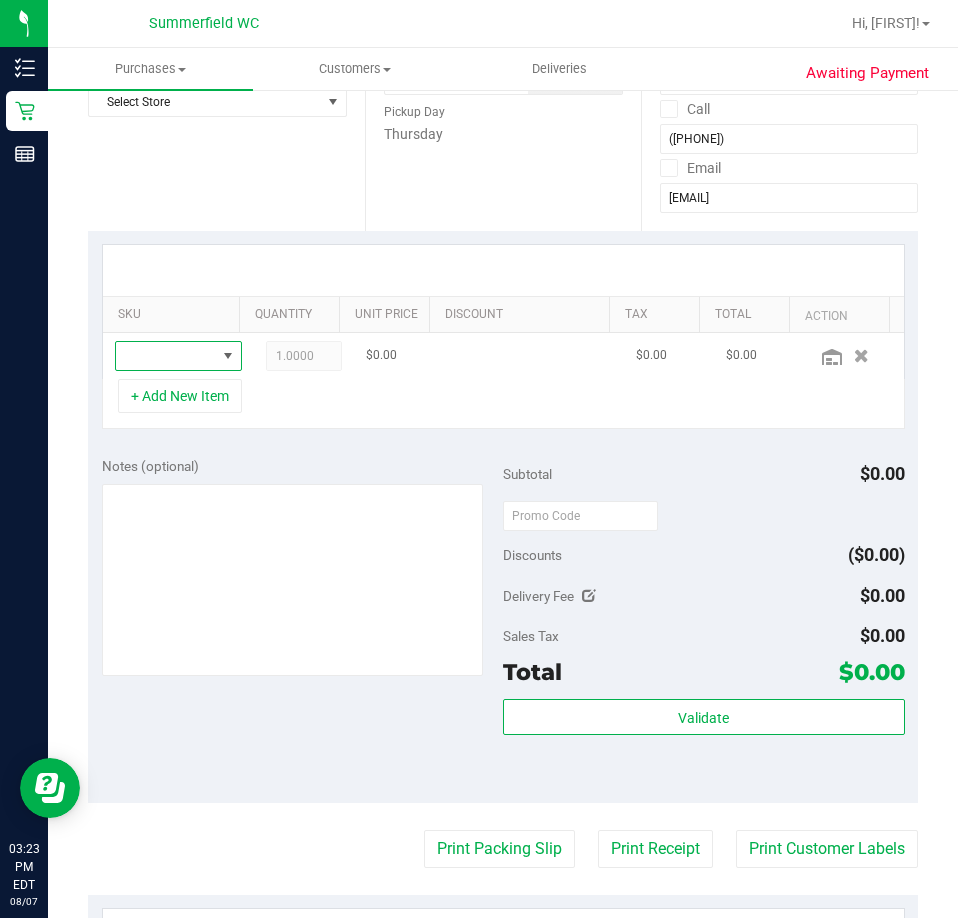click at bounding box center [228, 356] 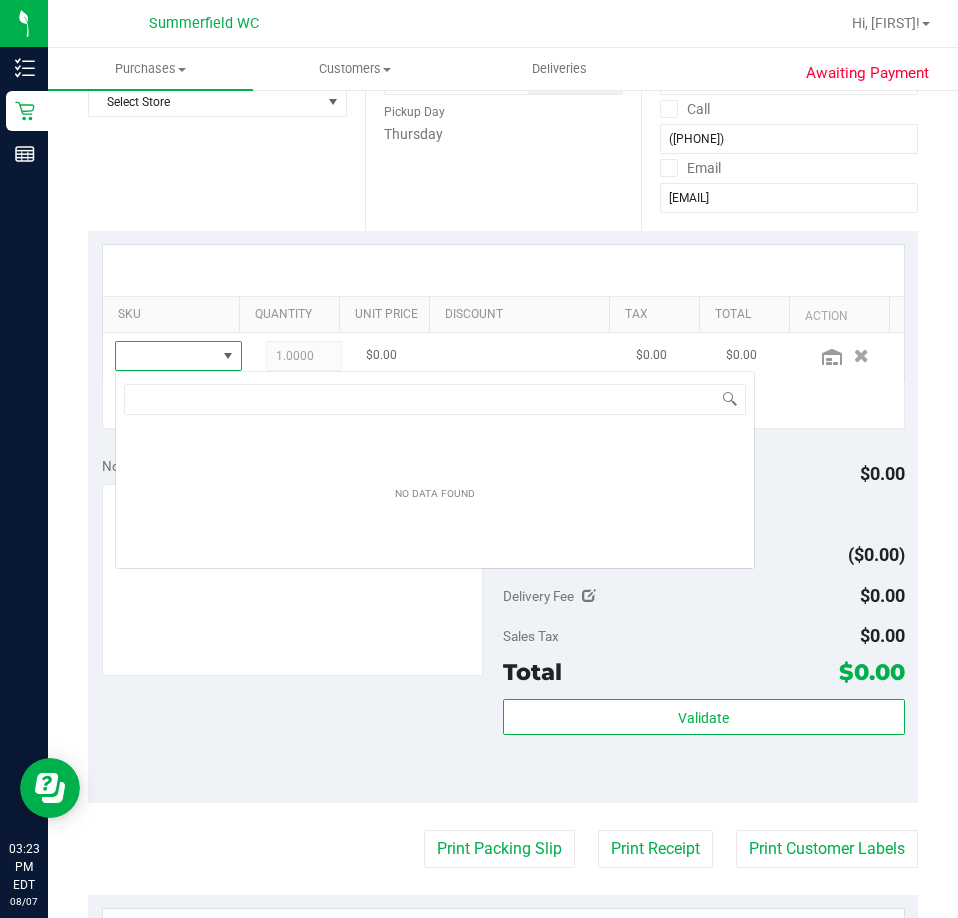 scroll, scrollTop: 99970, scrollLeft: 99903, axis: both 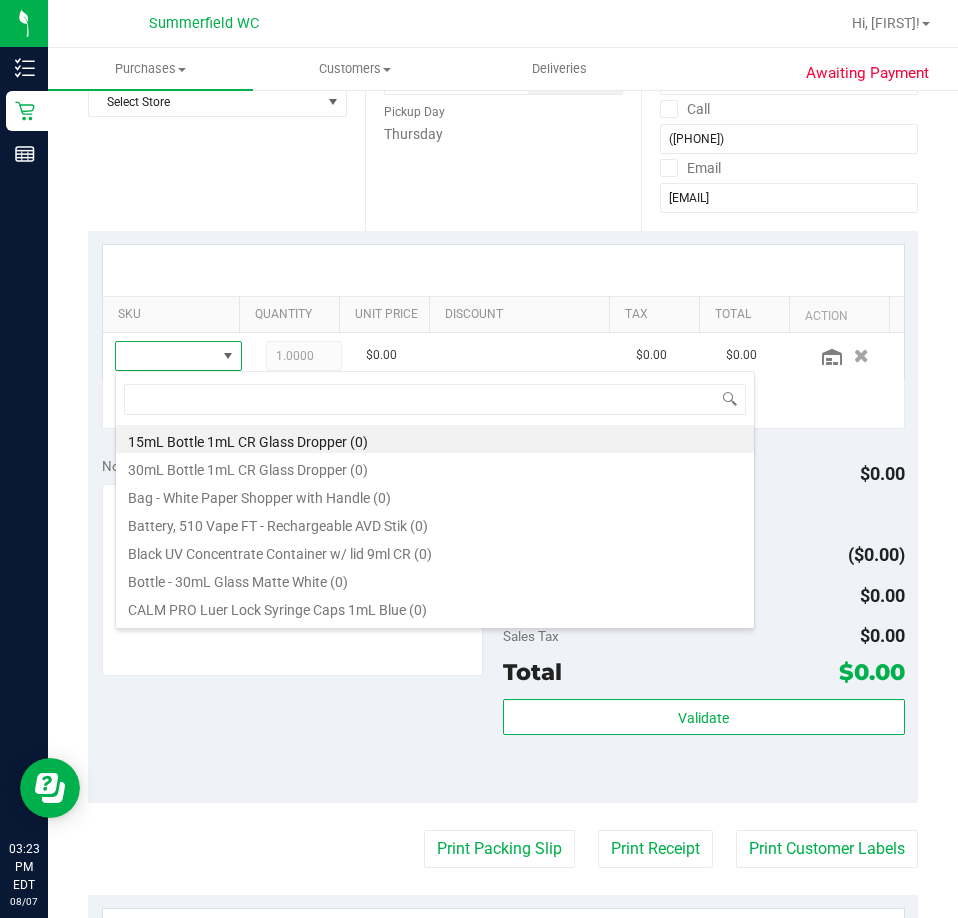 click at bounding box center (503, 270) 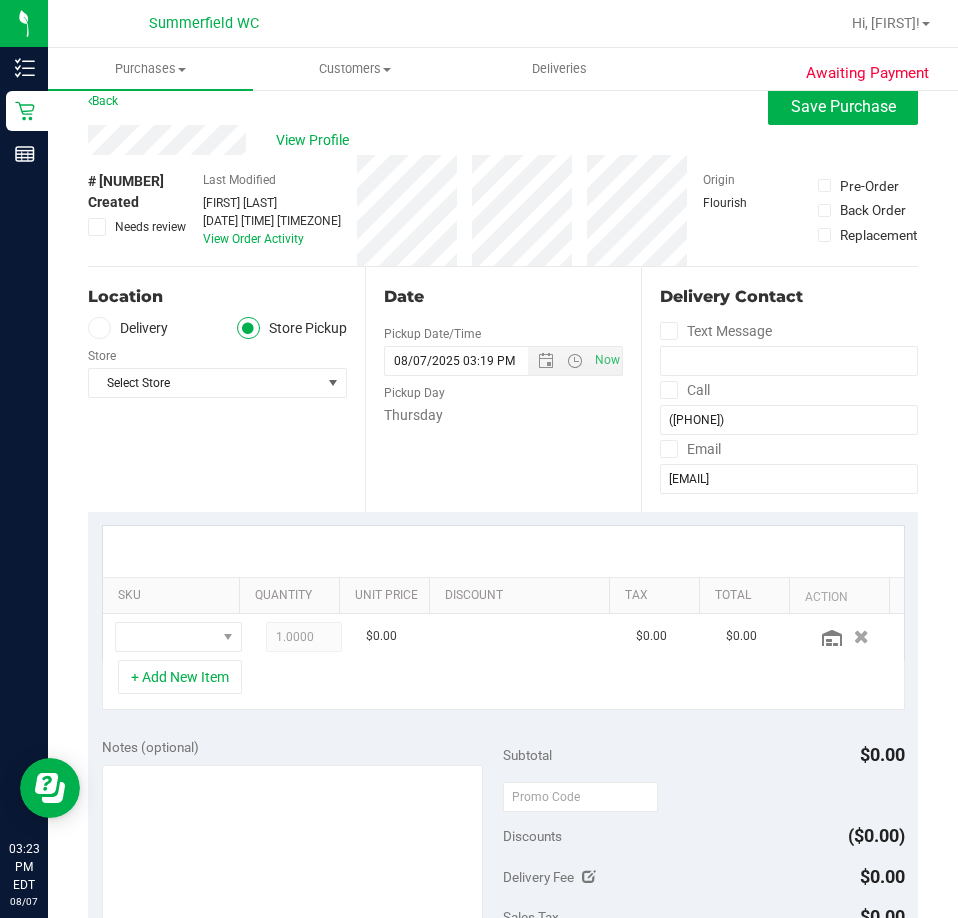scroll, scrollTop: 0, scrollLeft: 0, axis: both 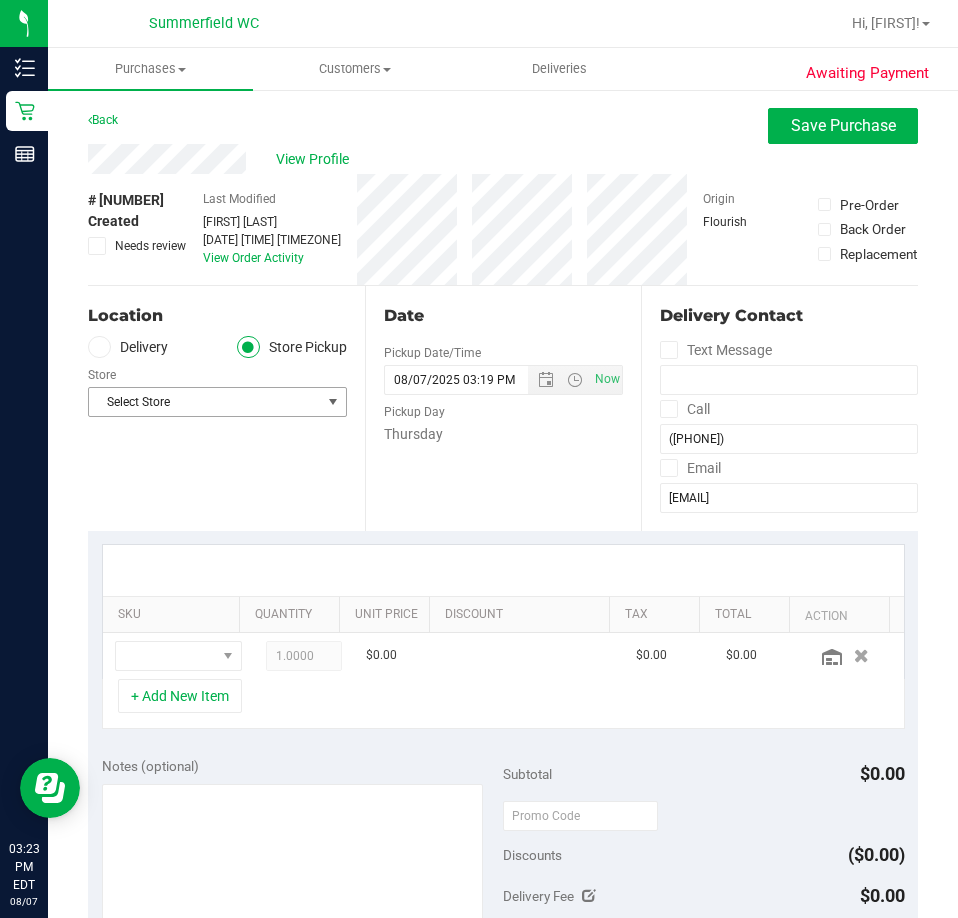 click on "Select Store" at bounding box center [205, 402] 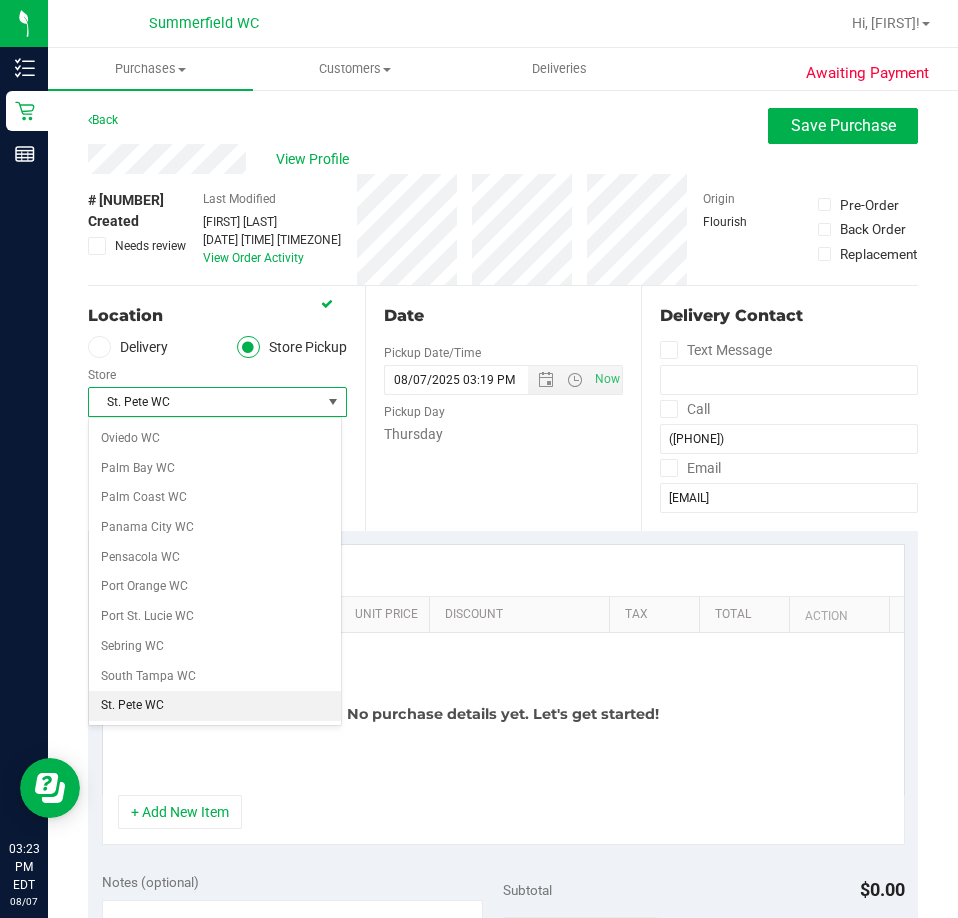 scroll, scrollTop: 1067, scrollLeft: 0, axis: vertical 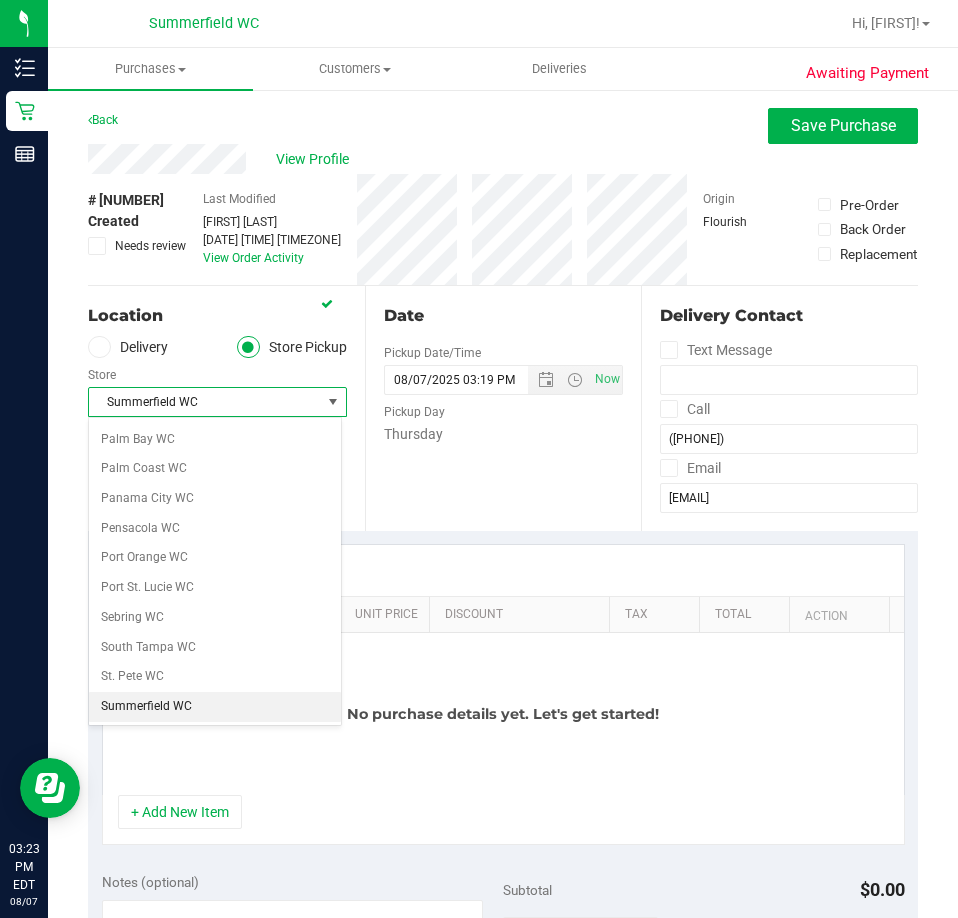 click on "[DATE]
Pickup Date/Time
[DATE]
Now
[DATE] [TIME]
Now
Pickup Day
[DAY]" at bounding box center (503, 408) 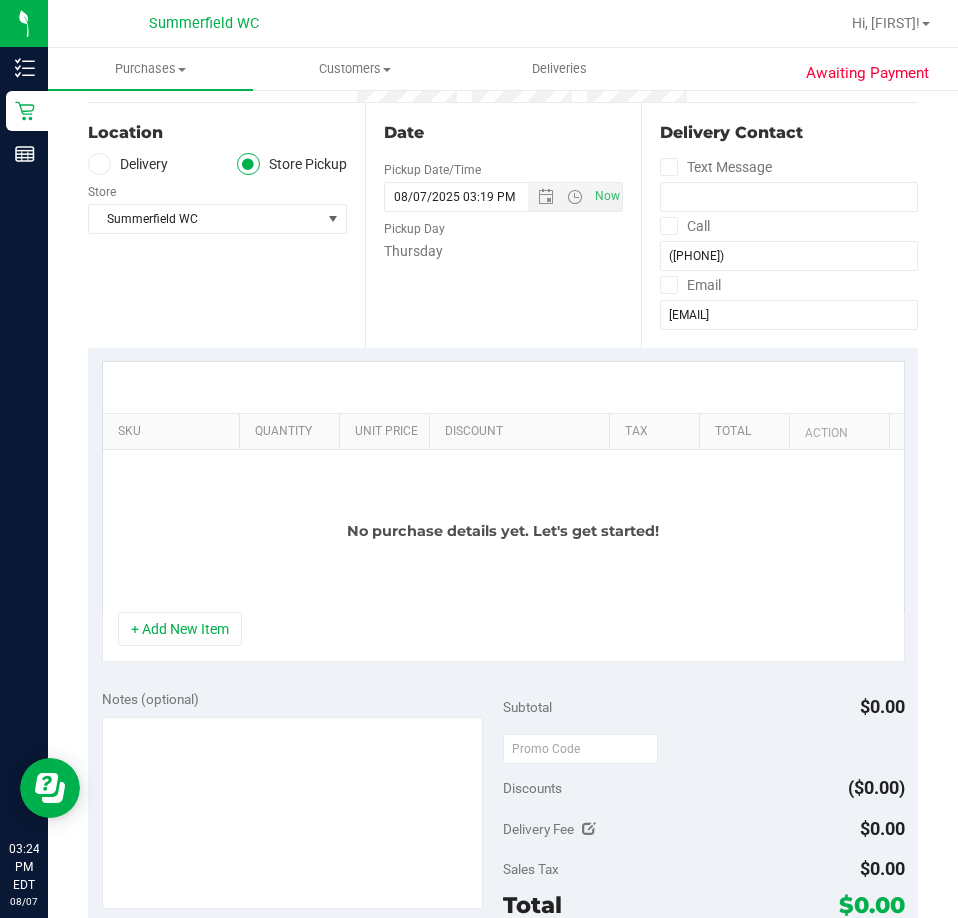 scroll, scrollTop: 0, scrollLeft: 0, axis: both 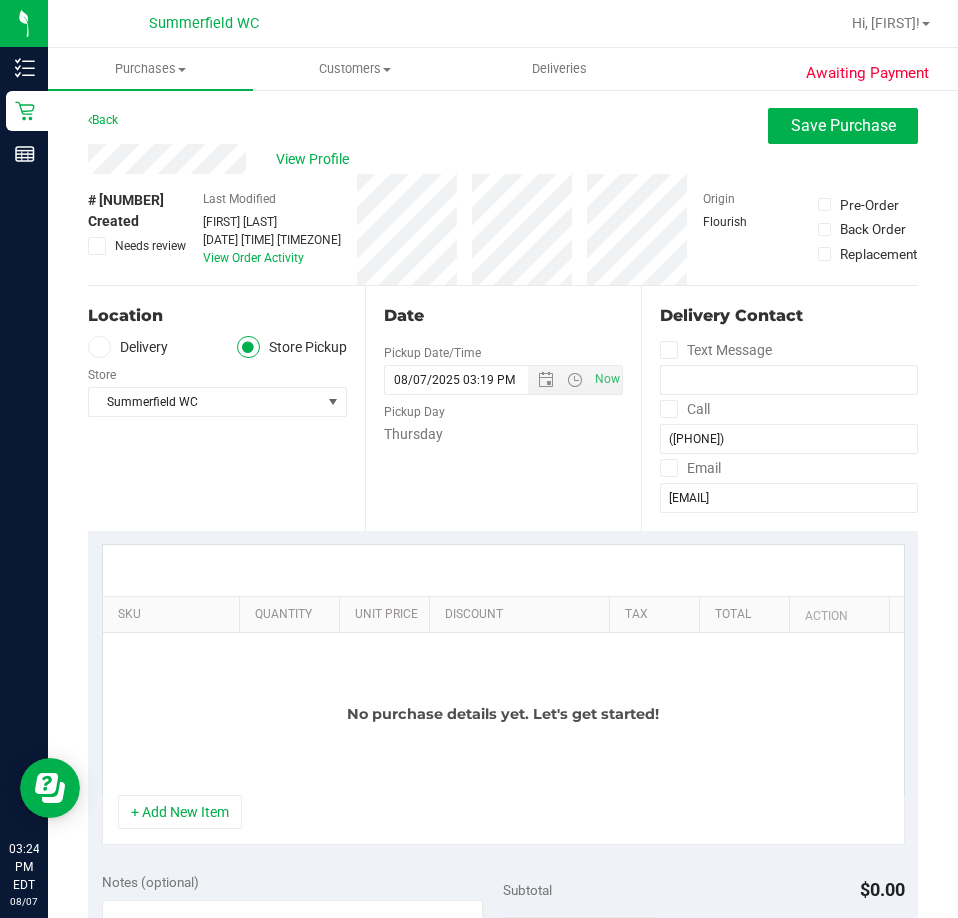 click on "Location
Delivery
Store Pickup
Store
Summerfield WC Select Store Bonita Springs WC Boynton Beach WC Bradenton WC Brandon WC Brooksville WC Call Center Clermont WC Crestview WC Deerfield Beach WC Delray Beach WC Deltona WC Ft Walton Beach WC Ft. Lauderdale WC Ft. Myers WC Gainesville WC Jax Atlantic WC JAX DC REP Jax WC Key West WC Lakeland WC Largo WC Lehigh Acres DC REP Merritt Island WC Miami 72nd WC Miami Beach WC Miami Dadeland WC Miramar DC REP New Port Richey WC North Palm Beach WC North Port WC Ocala WC Orange Park WC Orlando Colonial WC Orlando DC REP Orlando WC Oviedo WC Palm Bay WC Palm Coast WC Panama City WC Pensacola WC Sebring WC" at bounding box center [226, 408] 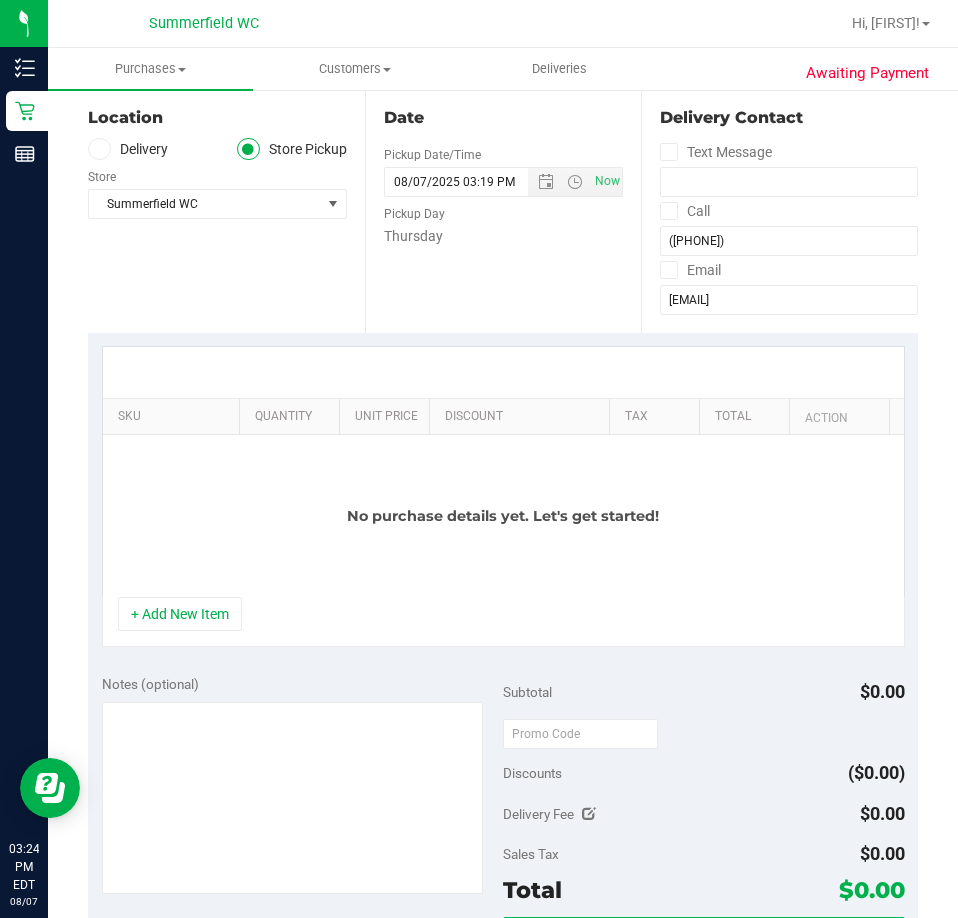 scroll, scrollTop: 200, scrollLeft: 0, axis: vertical 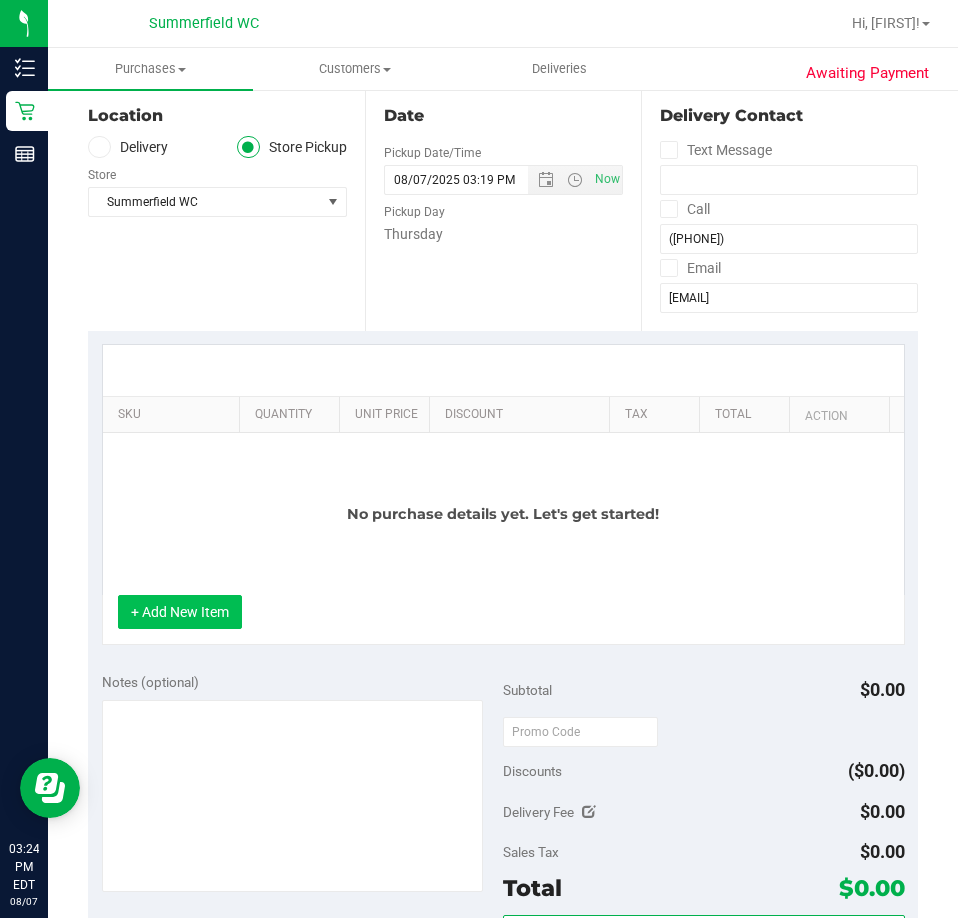 click on "+ Add New Item" at bounding box center [180, 612] 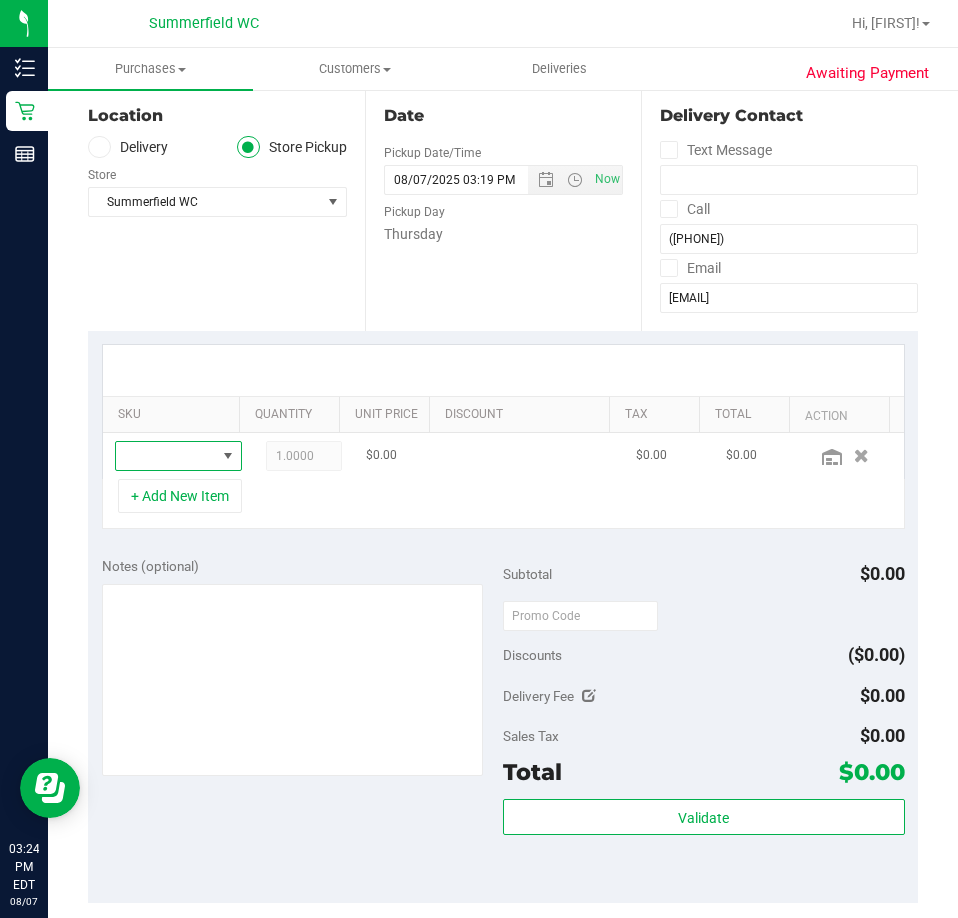 click at bounding box center (166, 456) 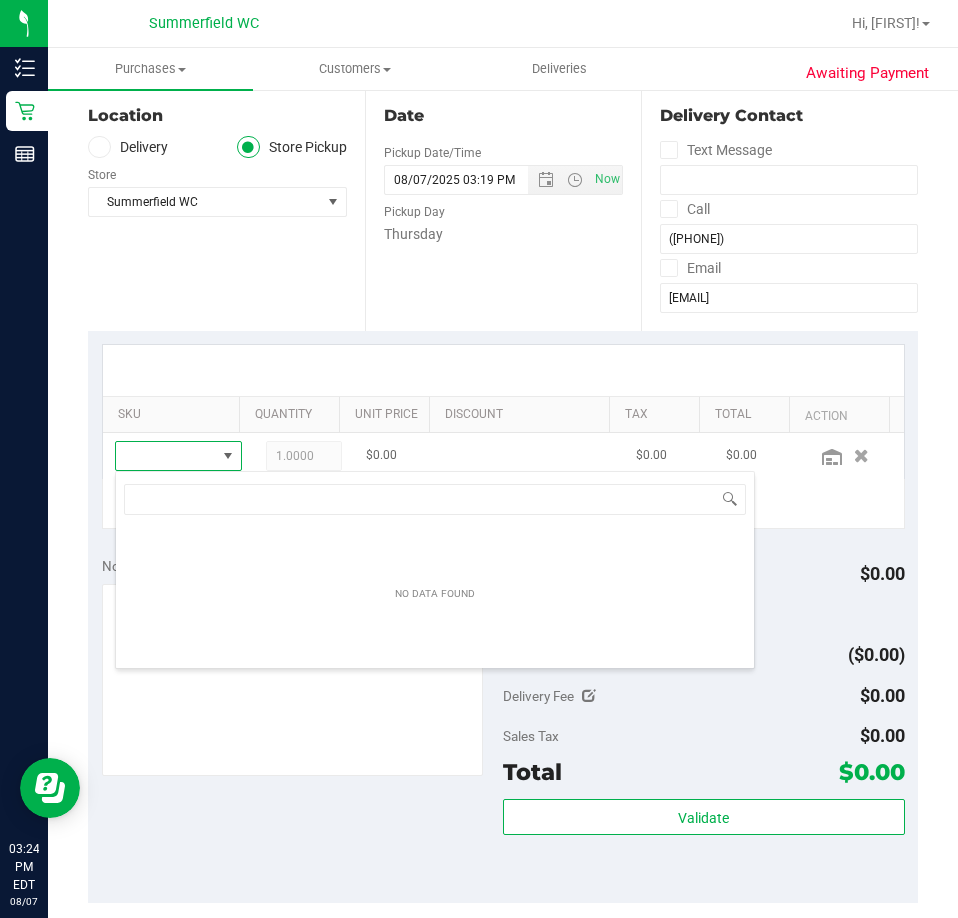 scroll, scrollTop: 99970, scrollLeft: 99903, axis: both 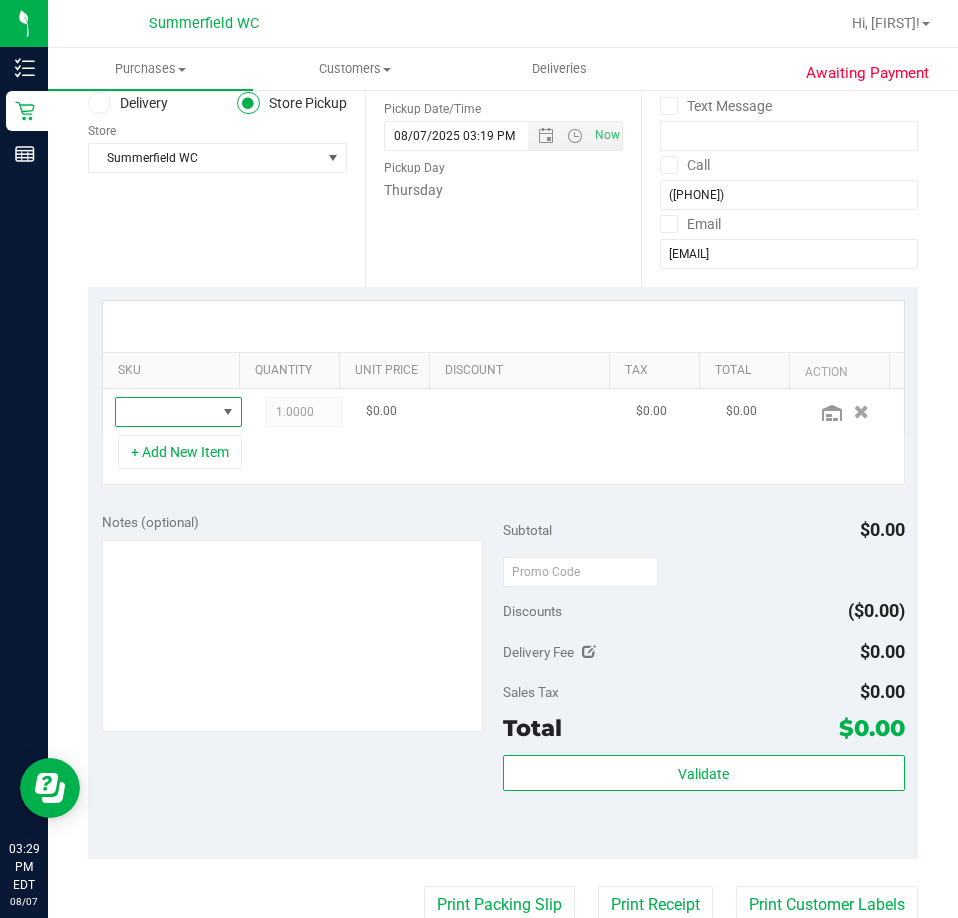 click at bounding box center [228, 412] 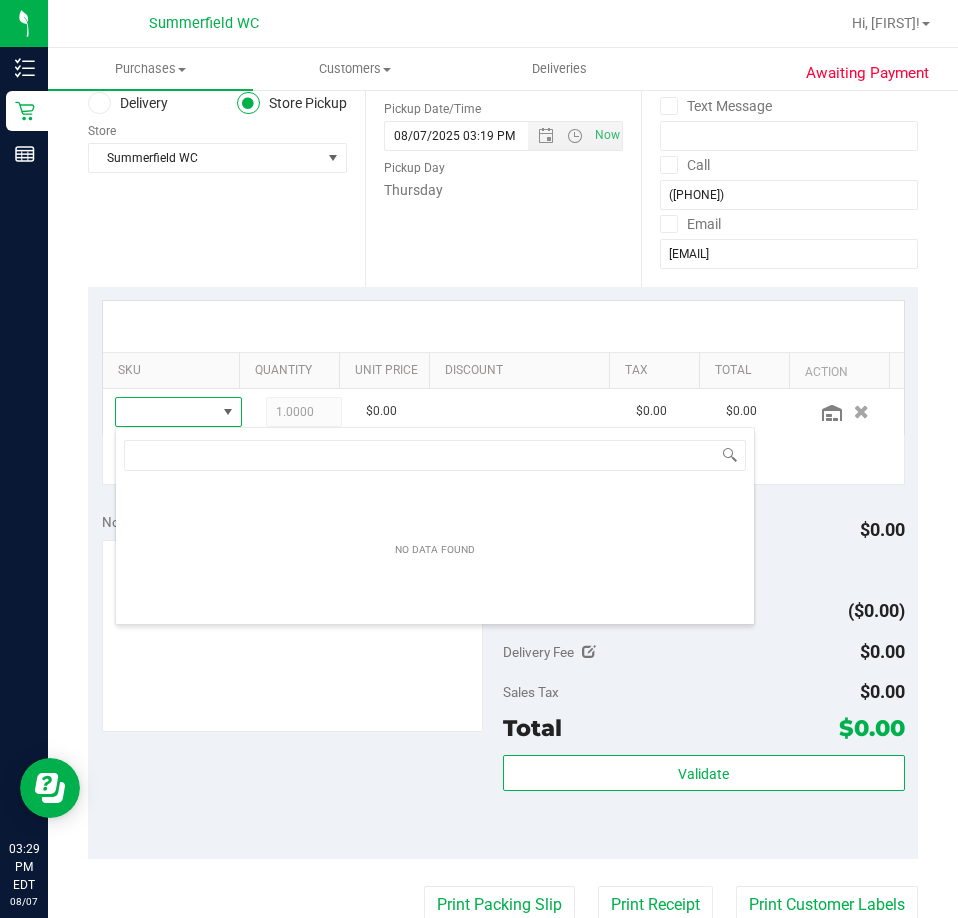 scroll, scrollTop: 99970, scrollLeft: 99903, axis: both 